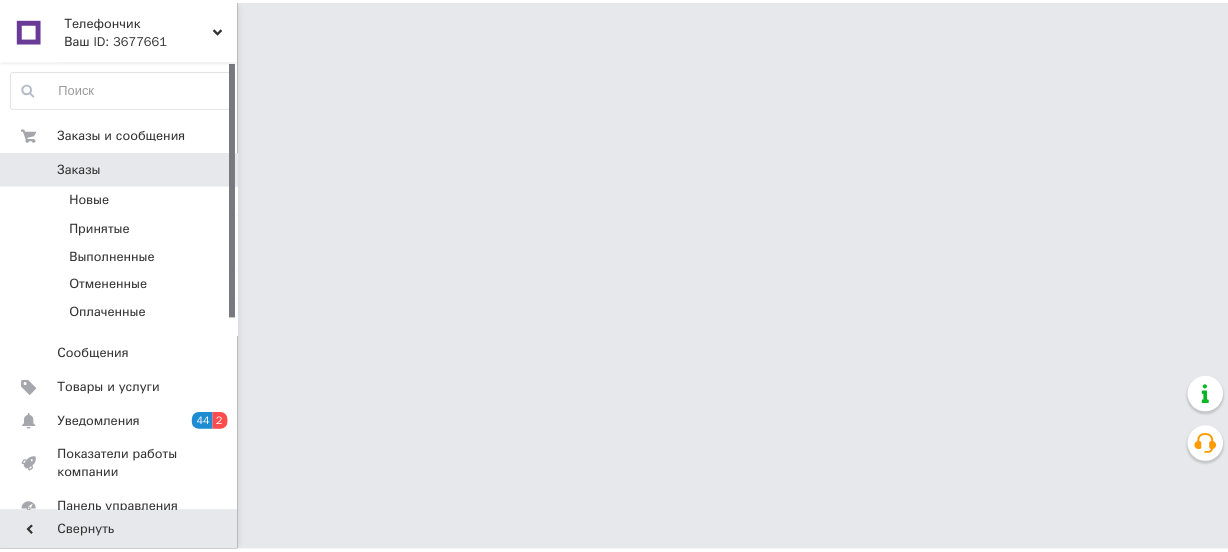scroll, scrollTop: 0, scrollLeft: 0, axis: both 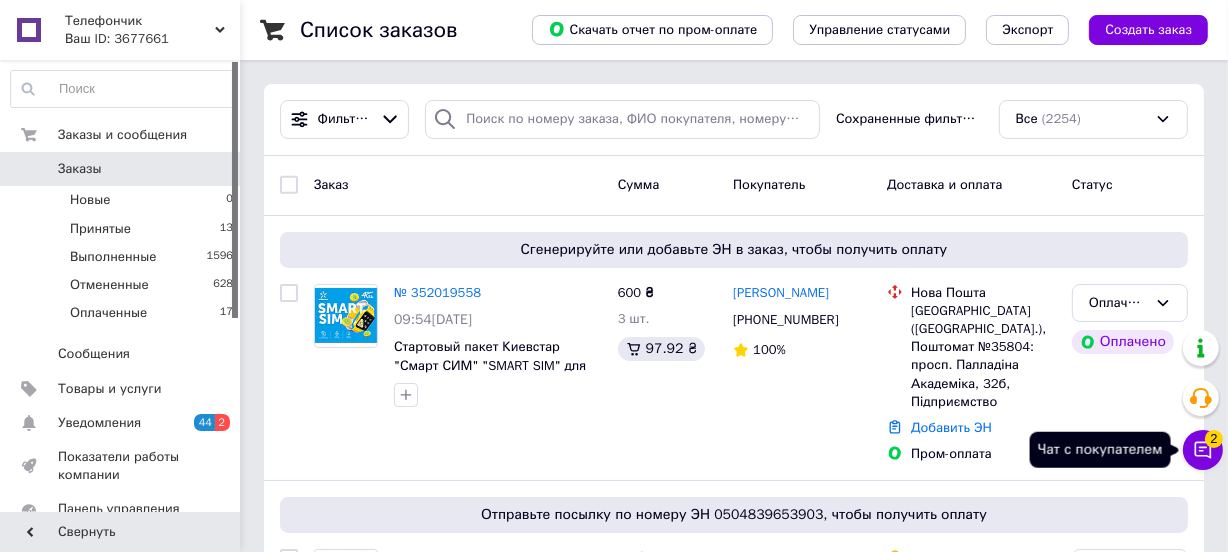 click on "Чат с покупателем 2" at bounding box center (1203, 450) 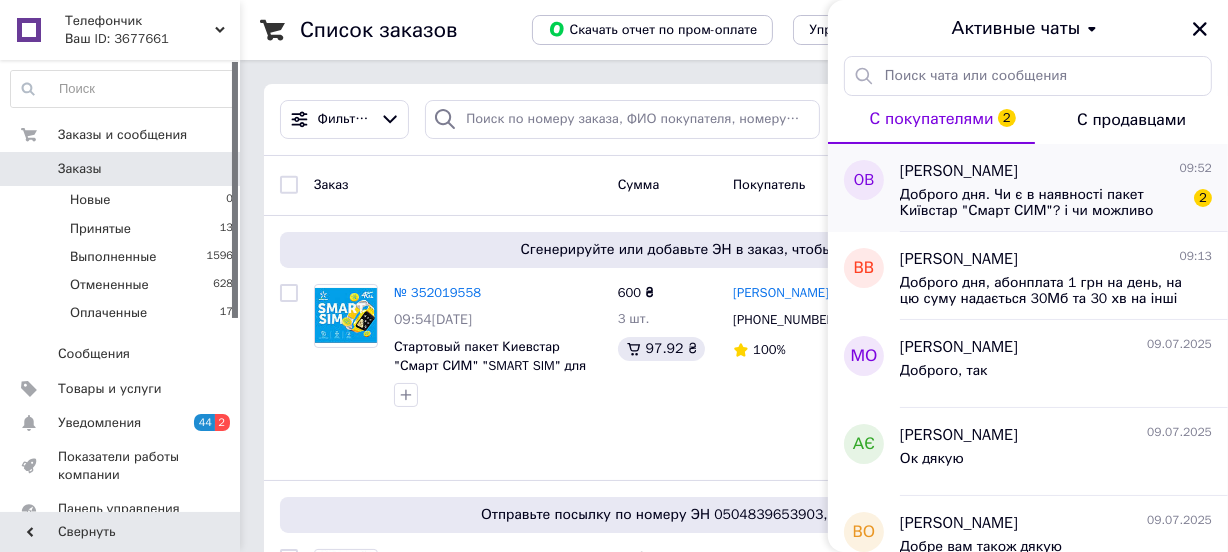 click on "Доброго дня. Чи є в наявності  пакет Київстар "Смарт СИМ"? і чи можливо відправити сьогодні?" at bounding box center [1042, 203] 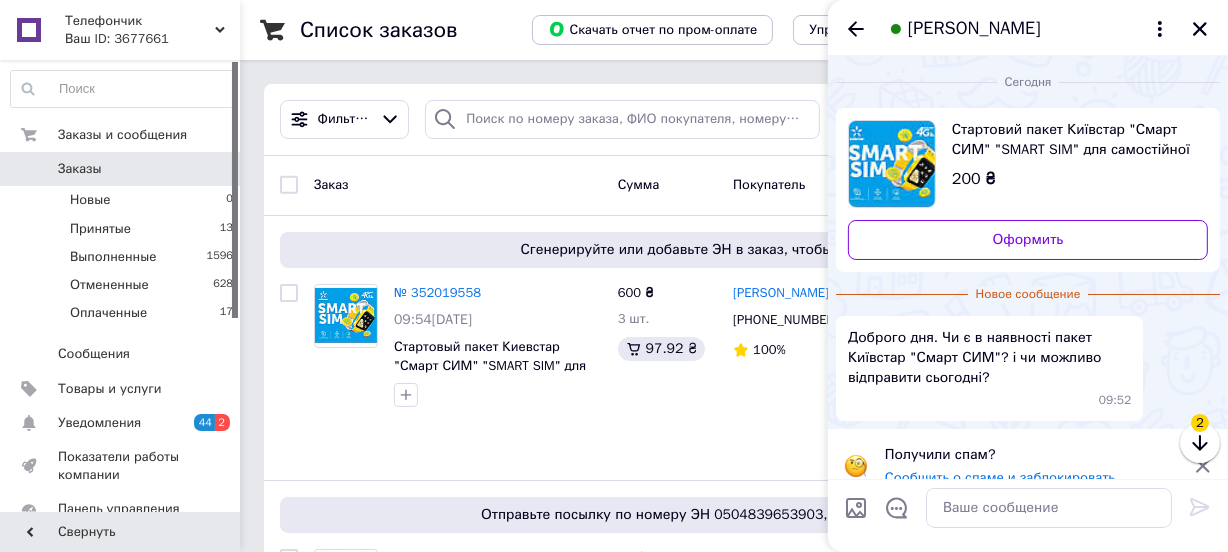 scroll, scrollTop: 24, scrollLeft: 0, axis: vertical 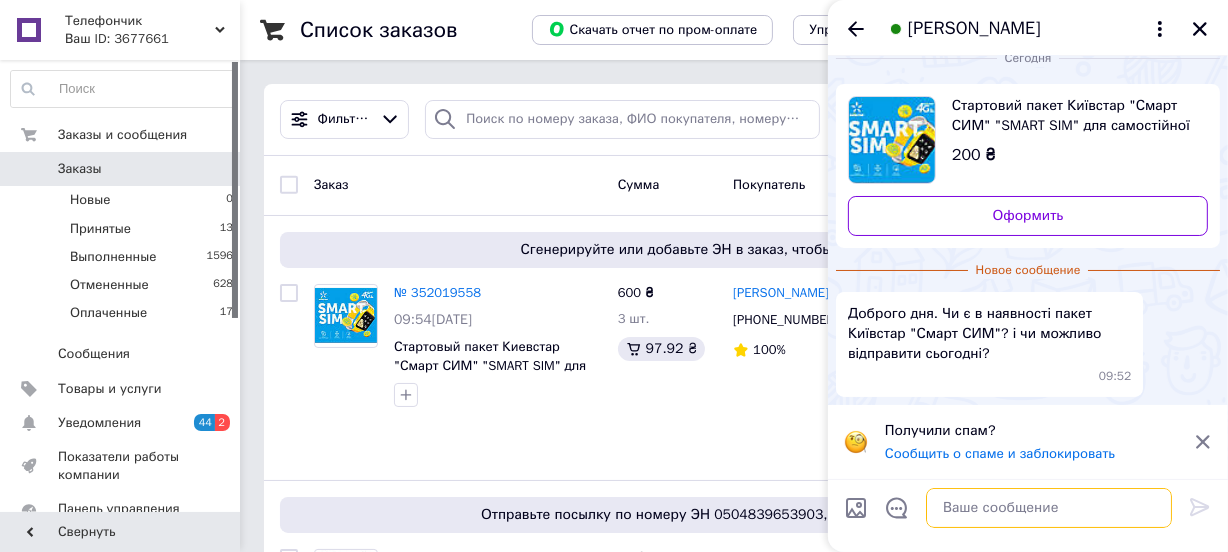 click at bounding box center (1049, 508) 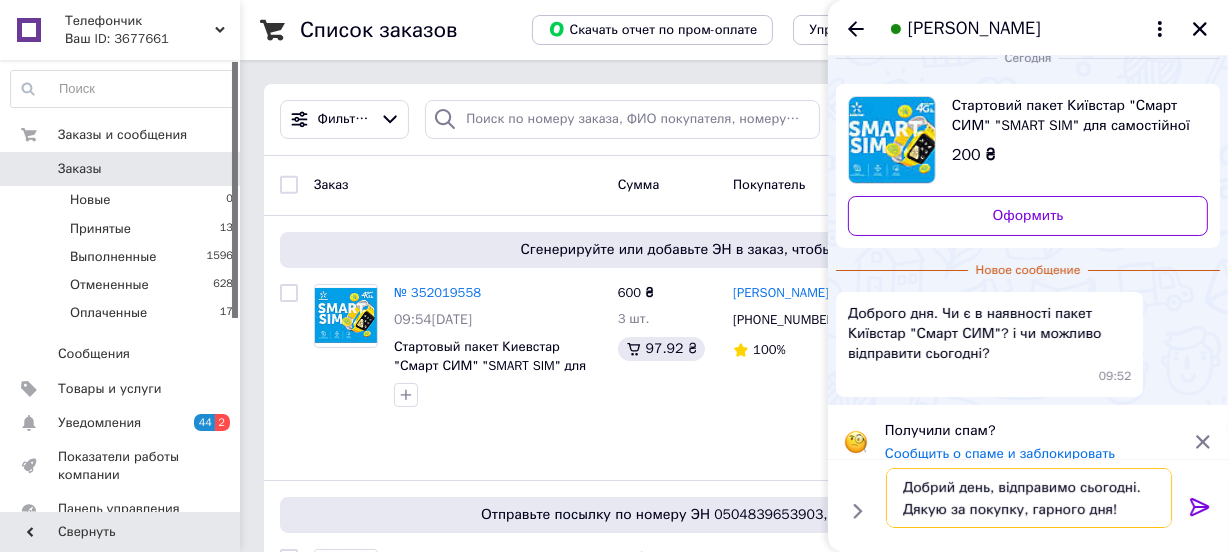 type on "Добрий день, відправимо сьогодні. Дякую за покупку, гарного дня!" 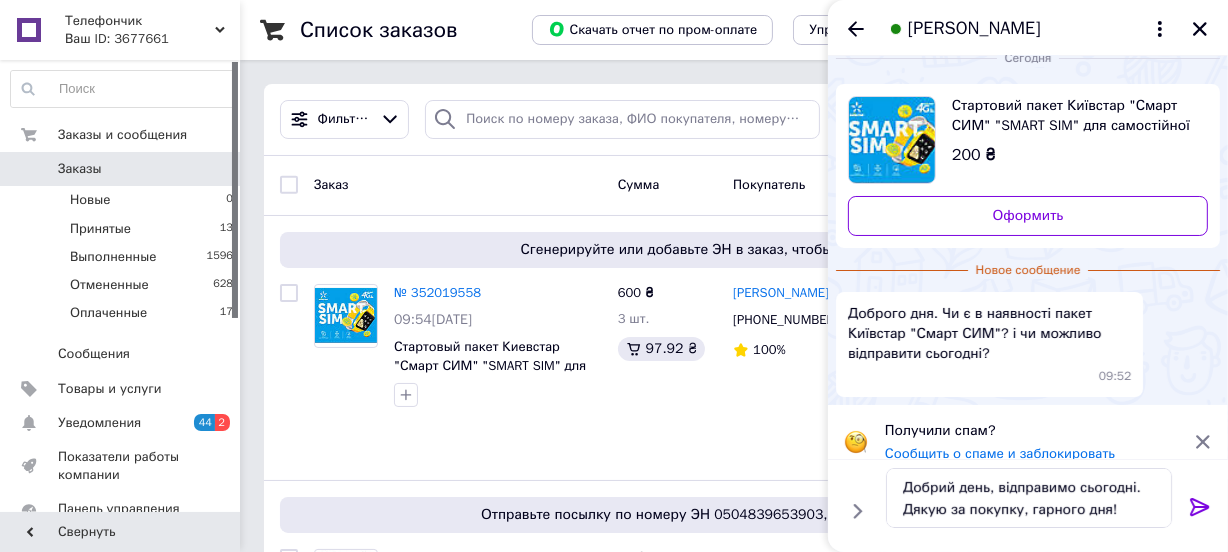 click 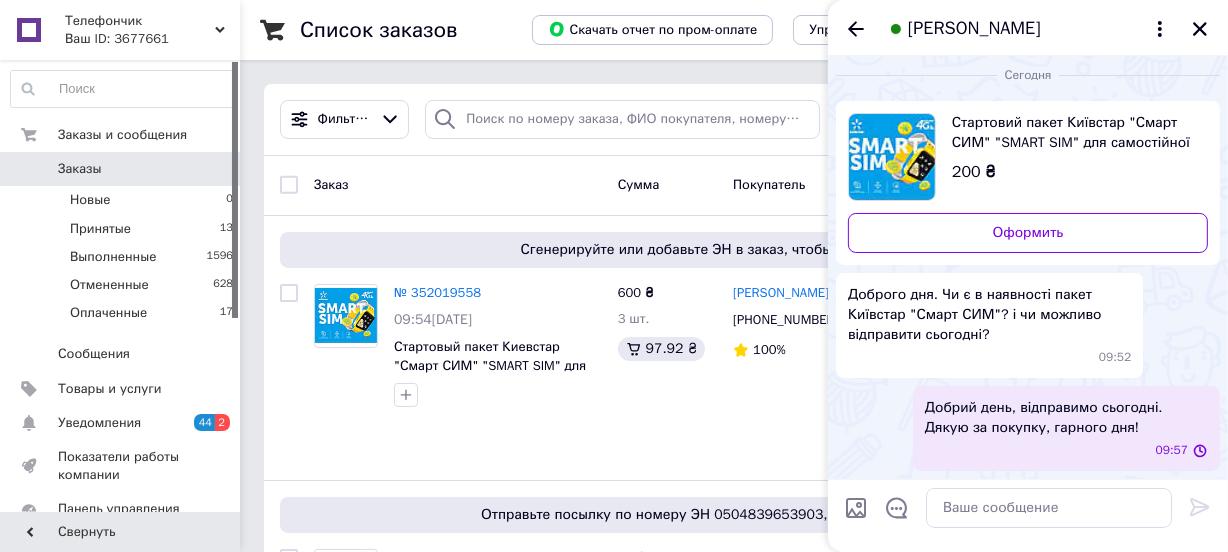 scroll, scrollTop: 7, scrollLeft: 0, axis: vertical 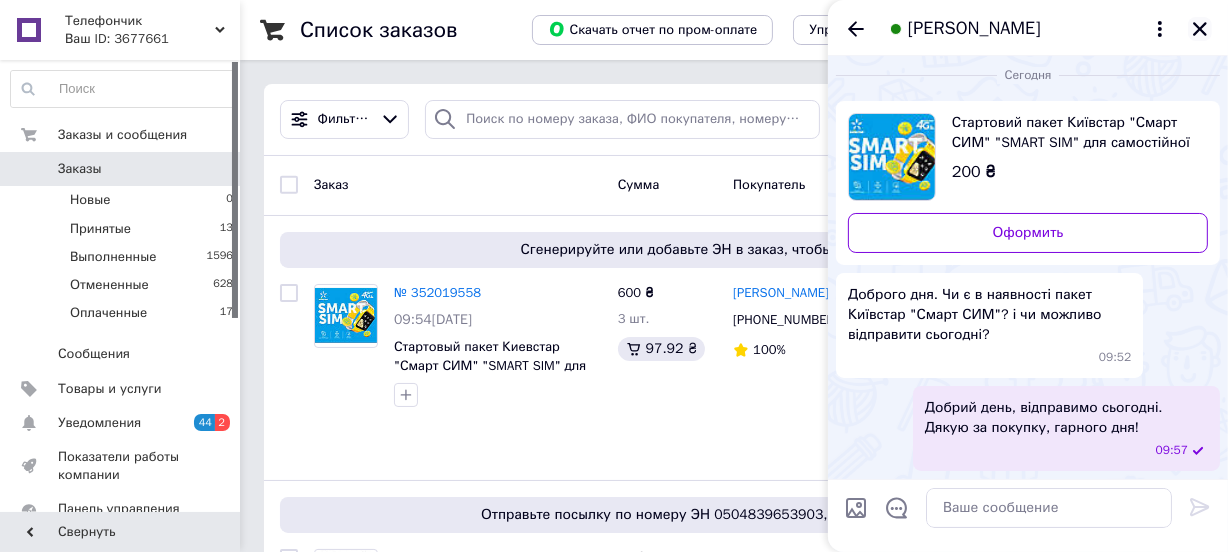 click 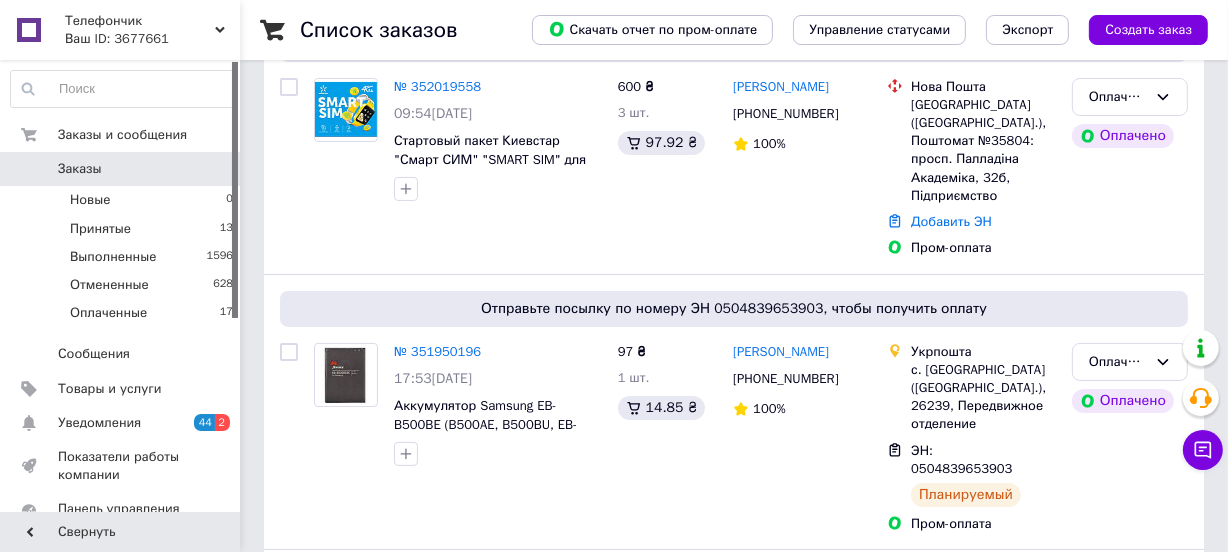 scroll, scrollTop: 214, scrollLeft: 0, axis: vertical 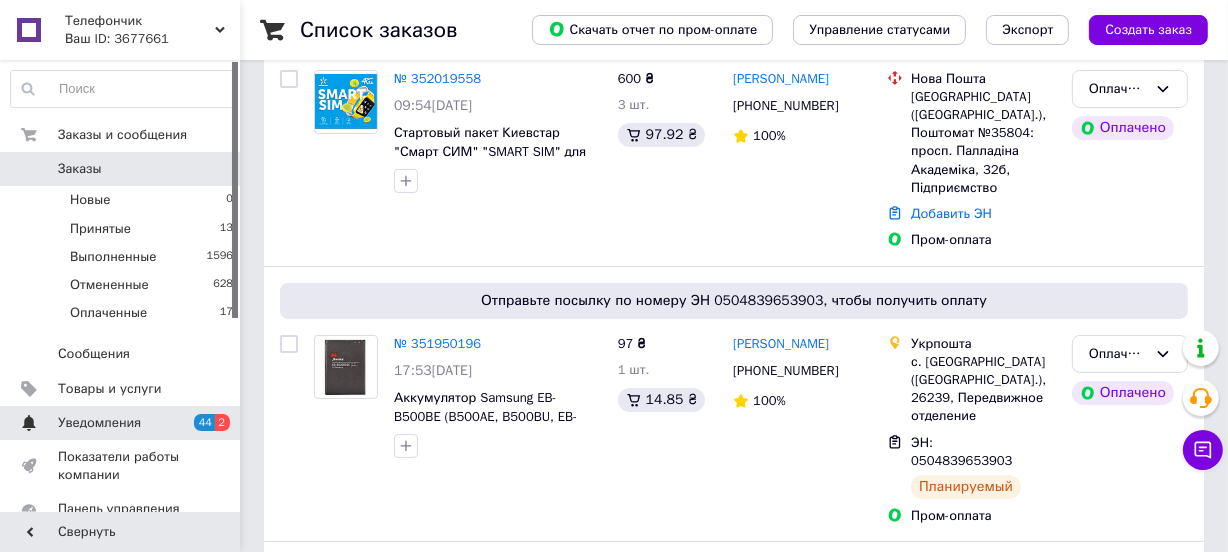 click on "Уведомления" at bounding box center (99, 423) 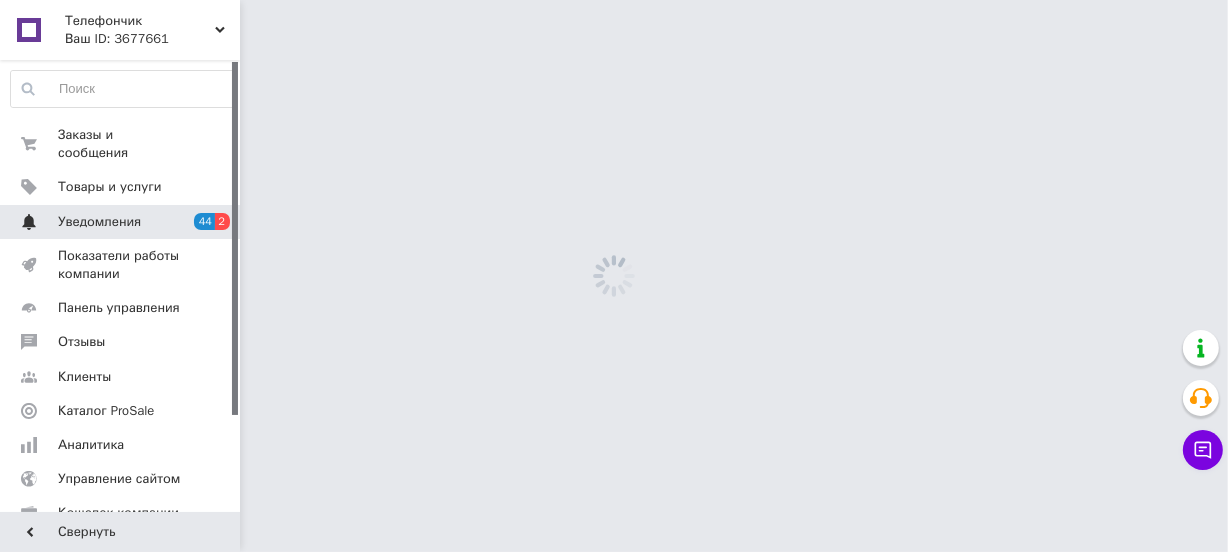 scroll, scrollTop: 0, scrollLeft: 0, axis: both 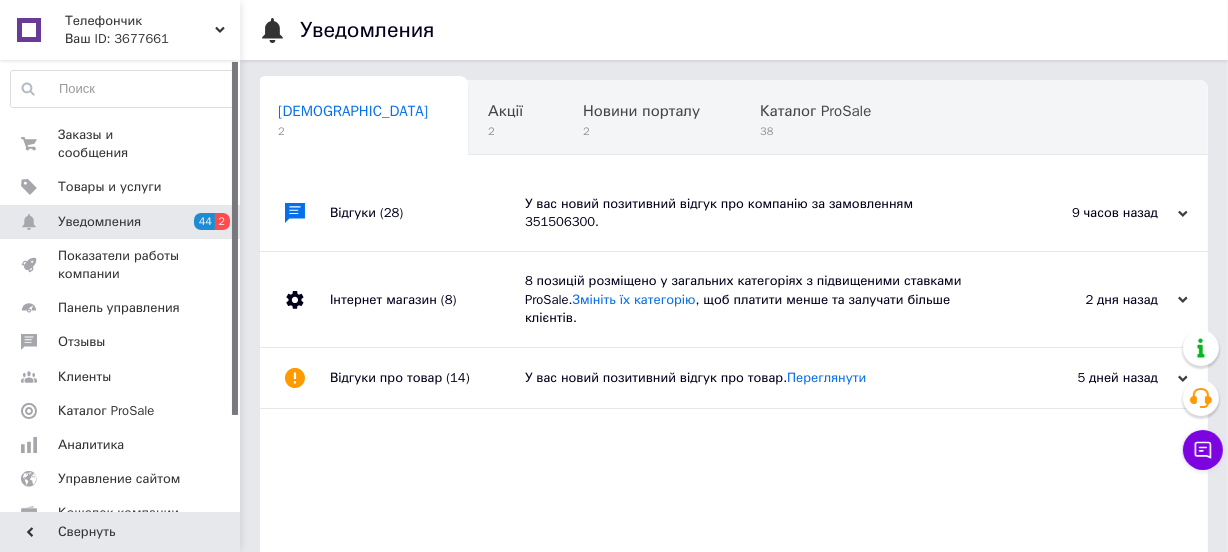 click on "У вас новий позитивний відгук про компанію за замовленням 351506300." at bounding box center (756, 213) 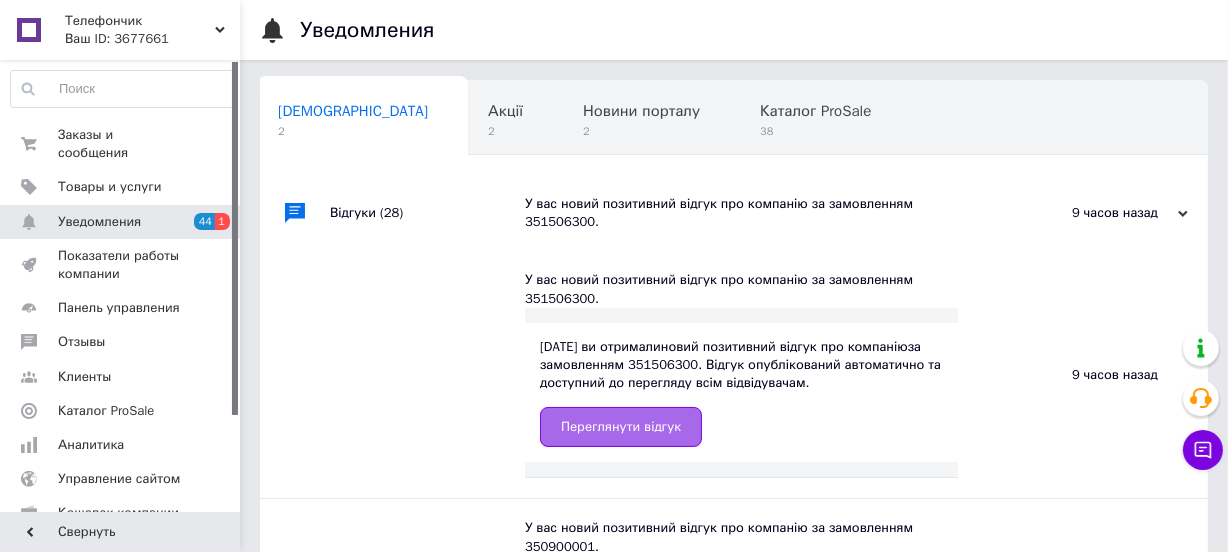 click on "Переглянути відгук" at bounding box center [621, 427] 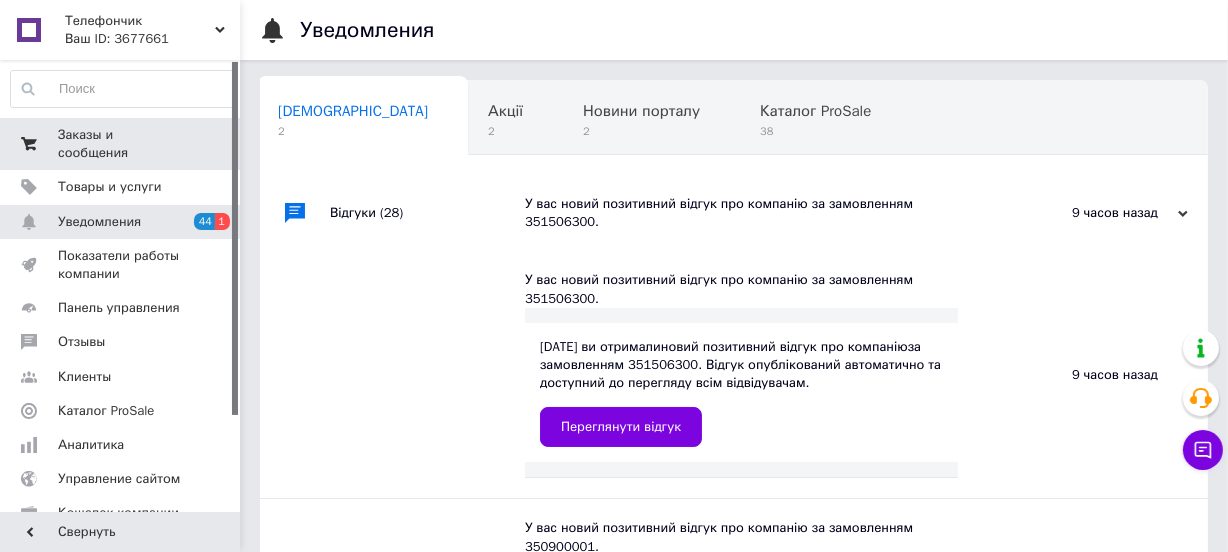 click on "Заказы и сообщения" at bounding box center [121, 144] 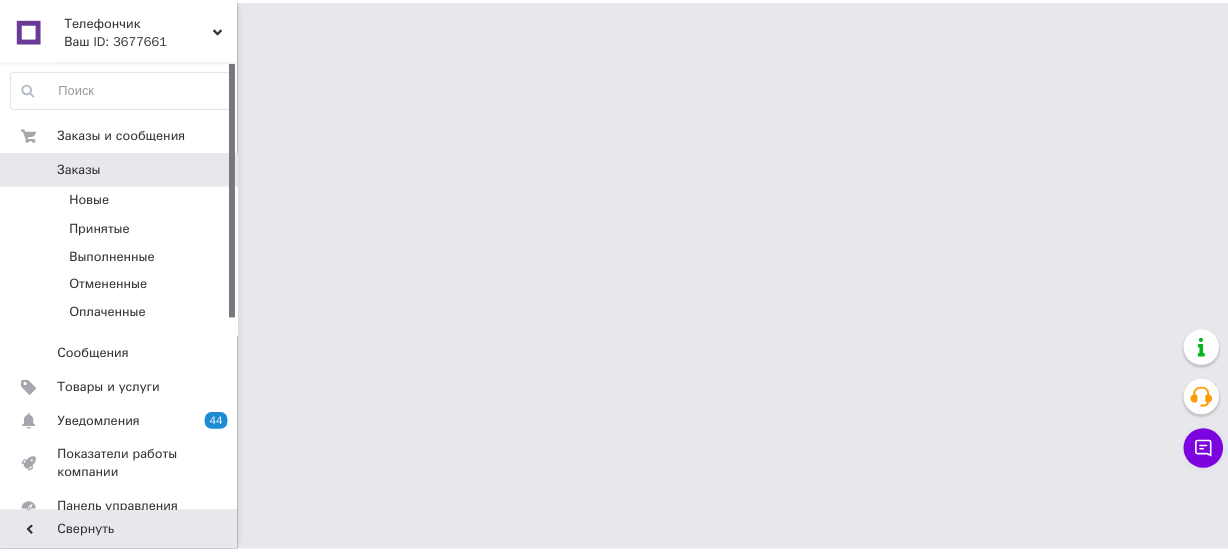 scroll, scrollTop: 0, scrollLeft: 0, axis: both 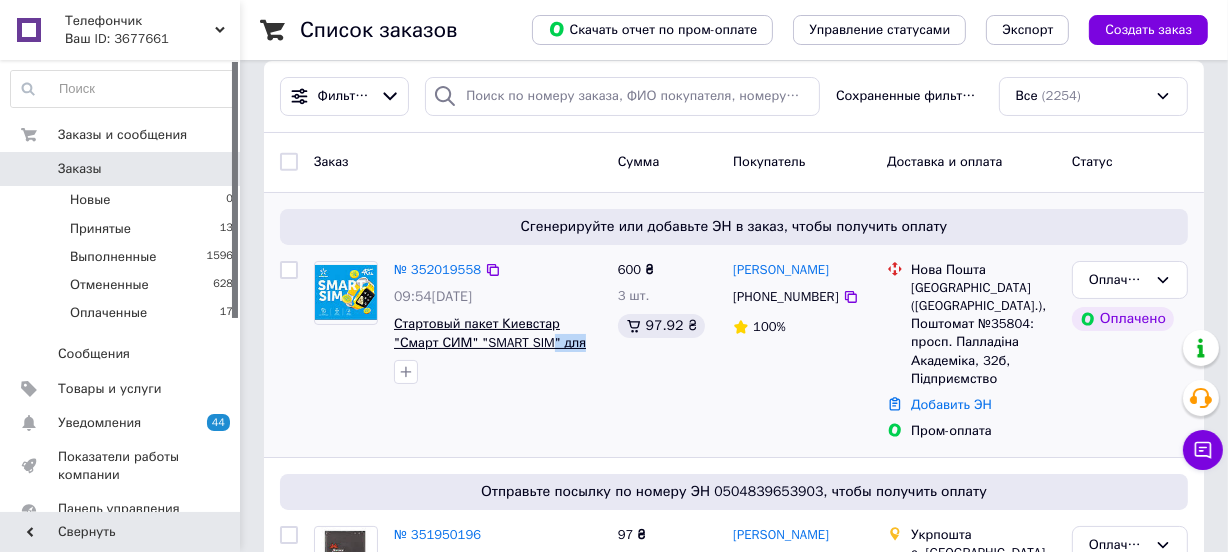 drag, startPoint x: 544, startPoint y: 345, endPoint x: 500, endPoint y: 340, distance: 44.28318 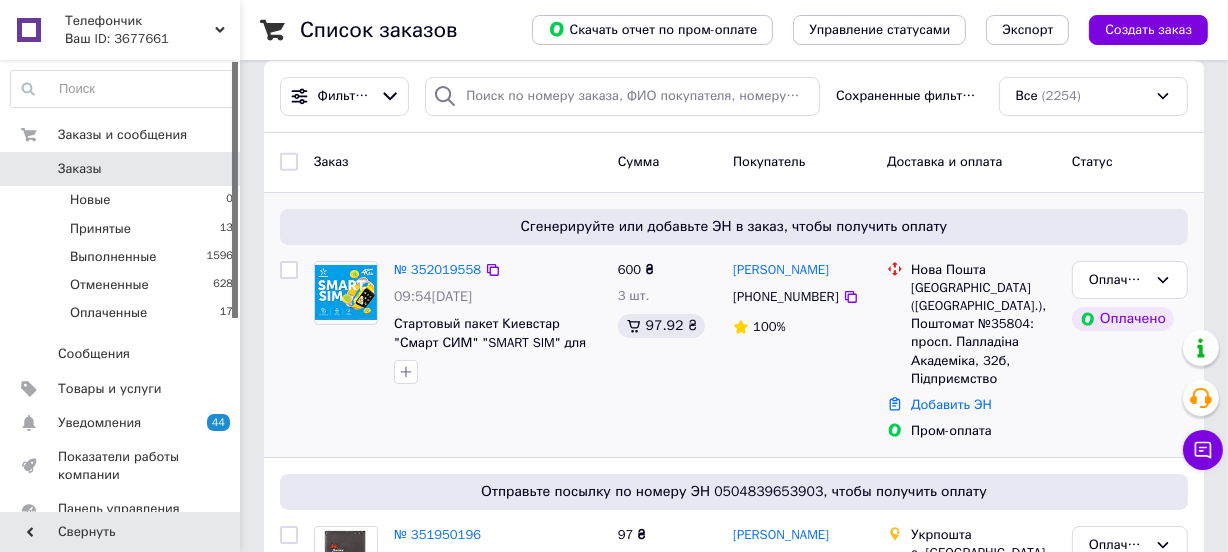 click on "Оплаченный Оплачено" at bounding box center (1130, 351) 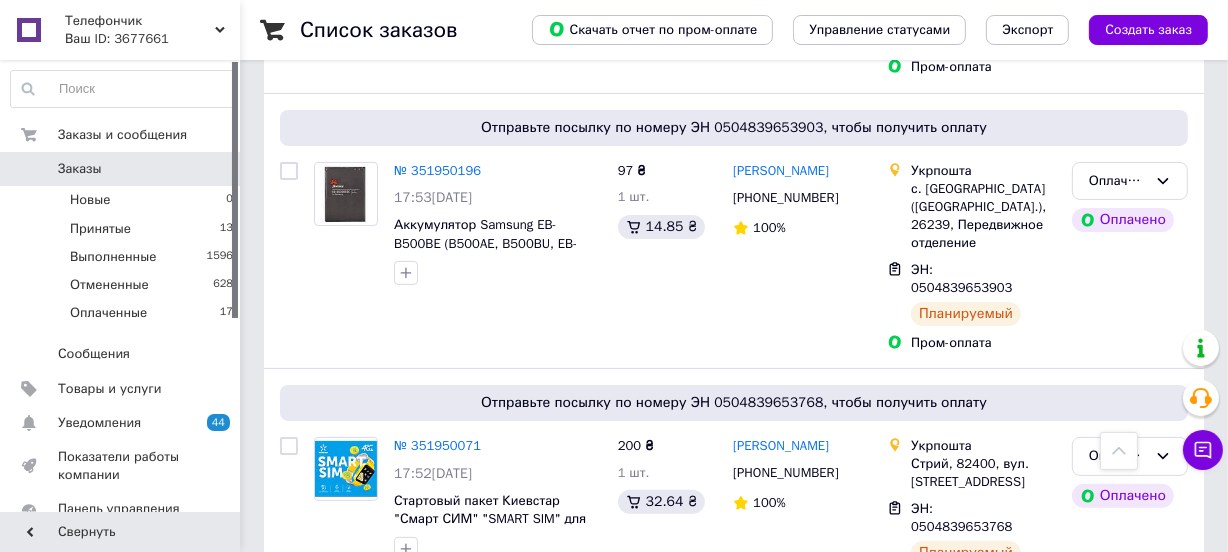 scroll, scrollTop: 419, scrollLeft: 0, axis: vertical 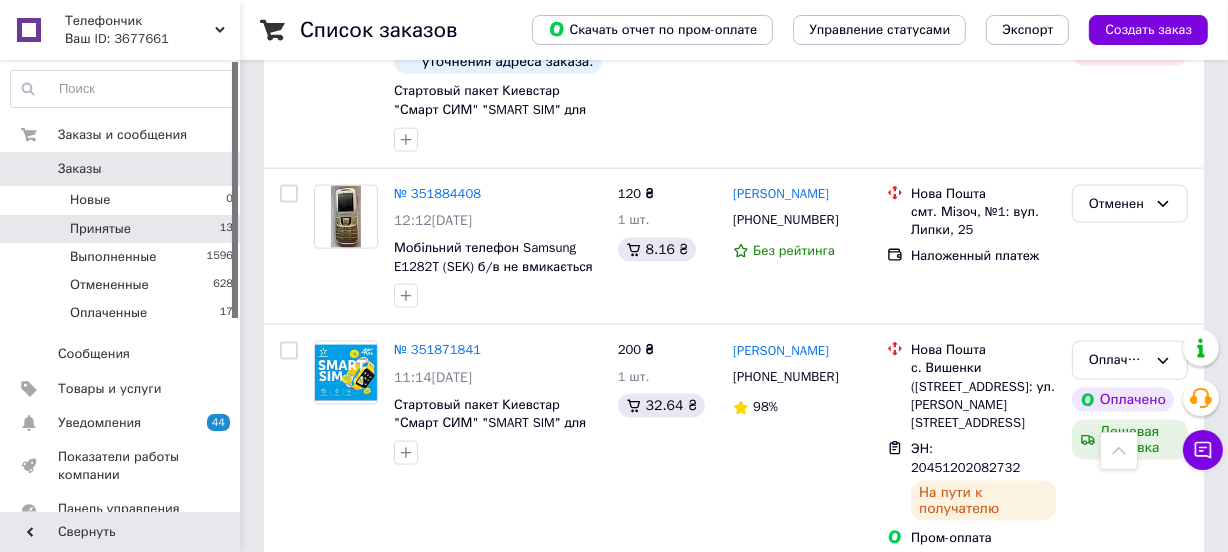 click on "Принятые" at bounding box center (100, 229) 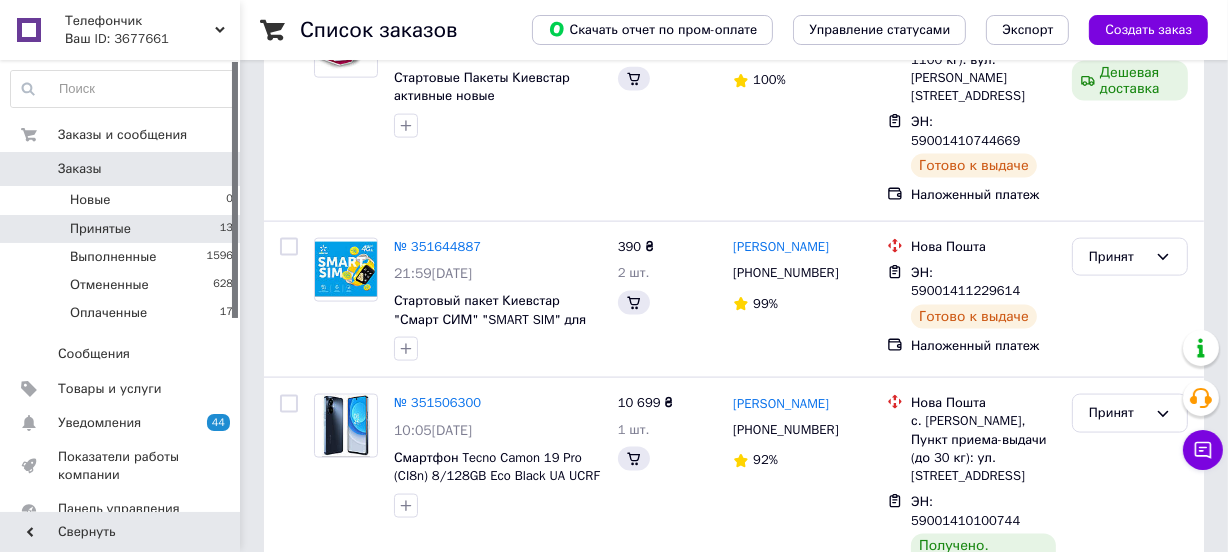 scroll, scrollTop: 0, scrollLeft: 0, axis: both 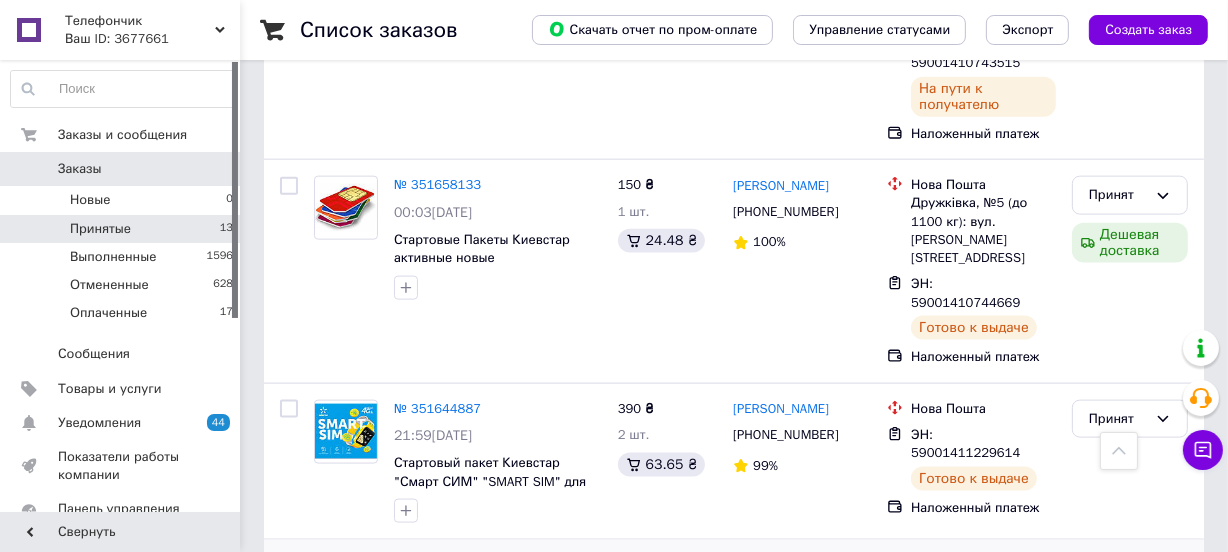 click 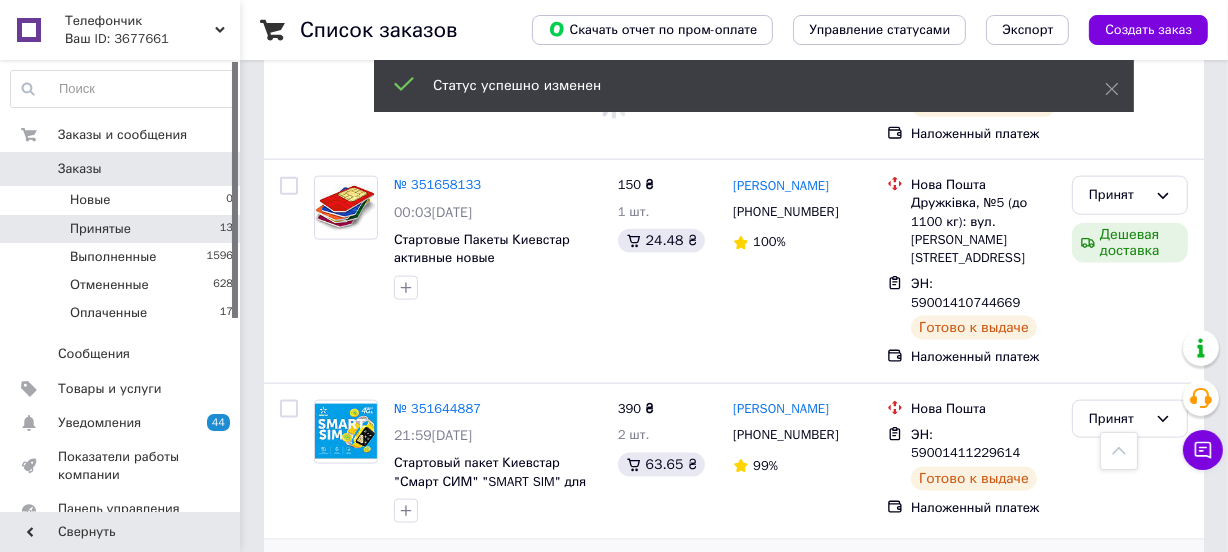 click on "[PERSON_NAME]" at bounding box center (781, 566) 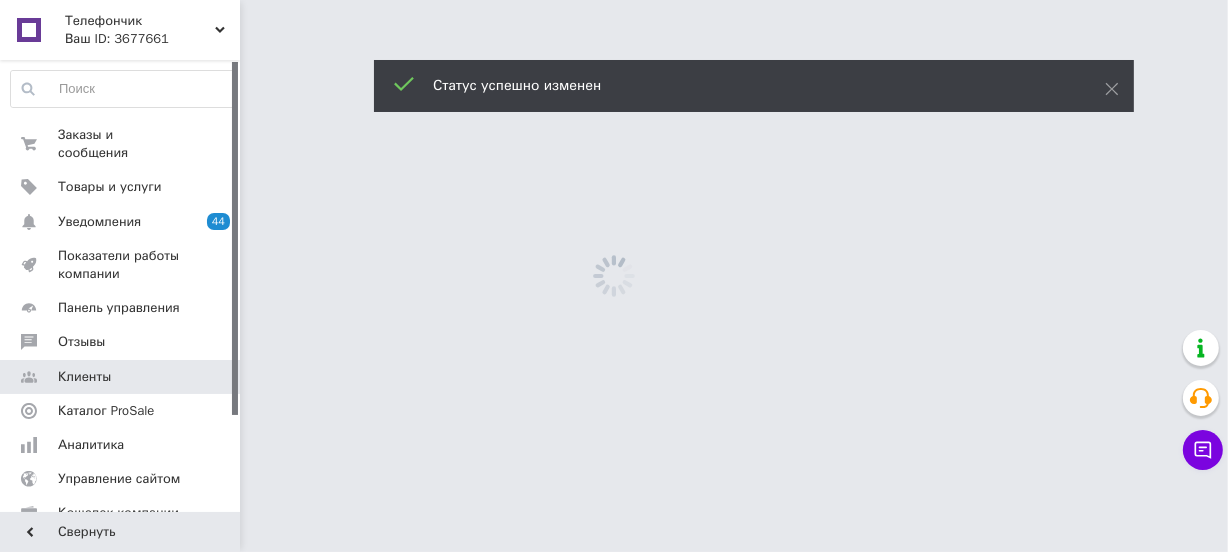 scroll, scrollTop: 0, scrollLeft: 0, axis: both 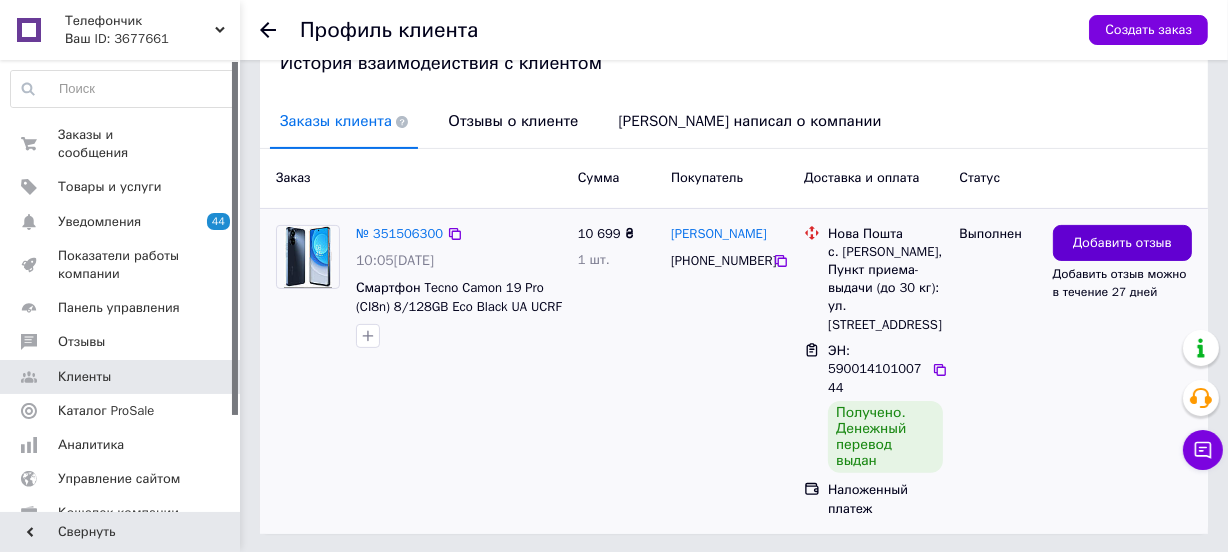 click on "Добавить отзыв" at bounding box center (1122, 243) 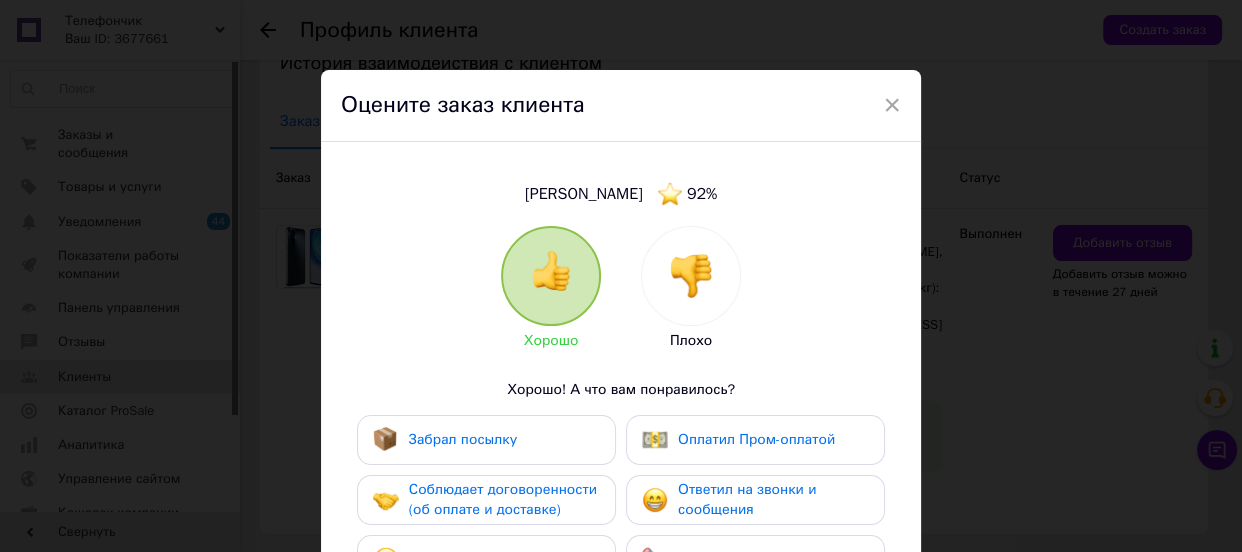 click on "Забрал посылку" at bounding box center [486, 440] 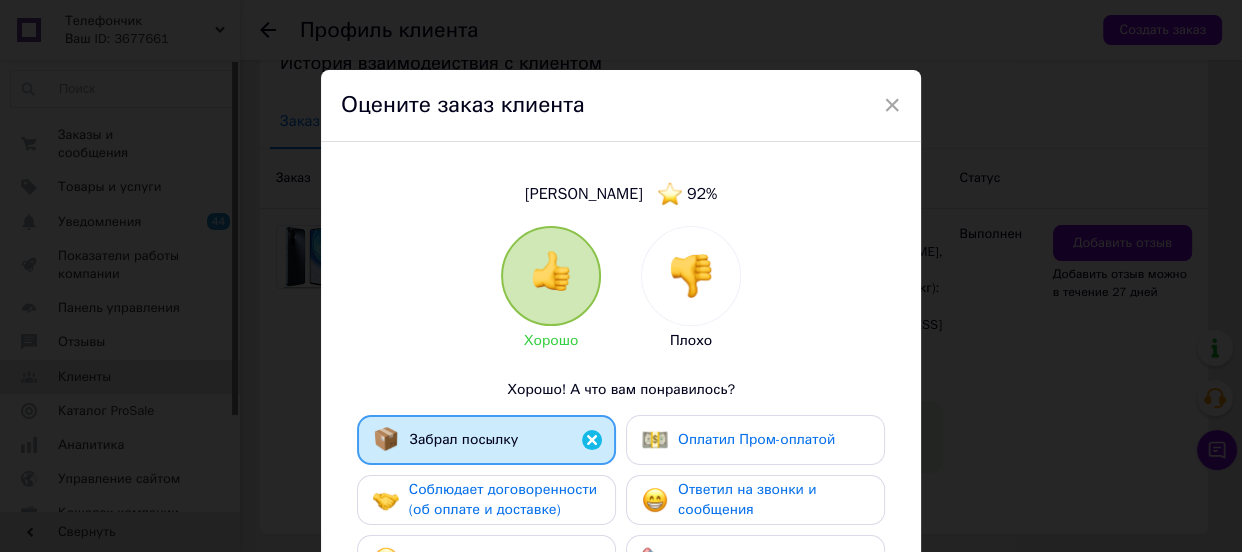 click on "Соблюдает договоренности (об оплате и доставке)" at bounding box center (503, 499) 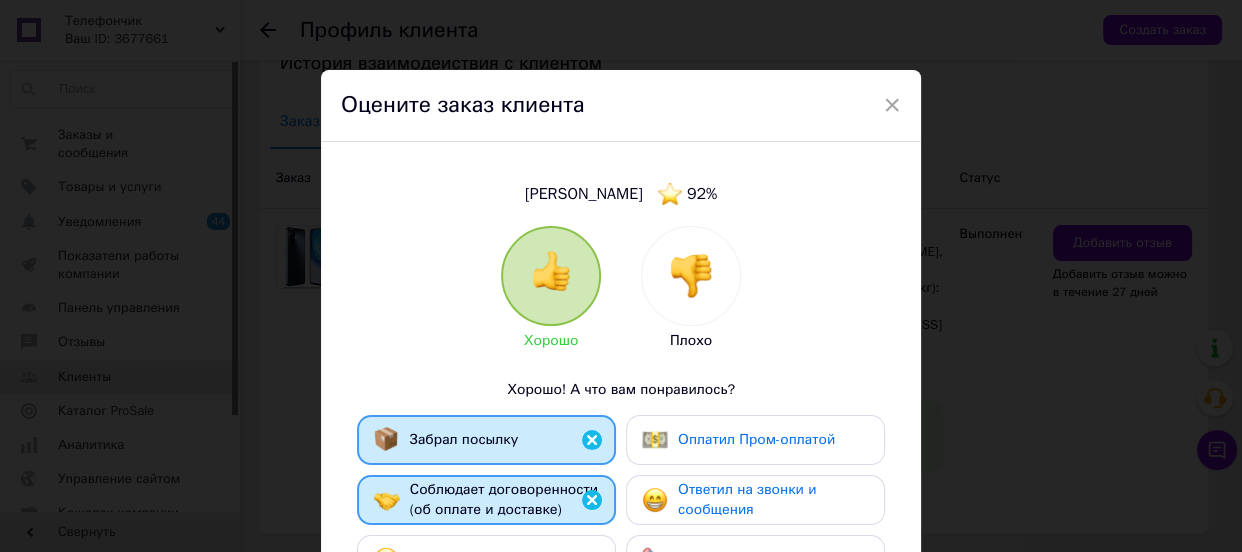 click on "Ответил на звонки и сообщения" at bounding box center [747, 499] 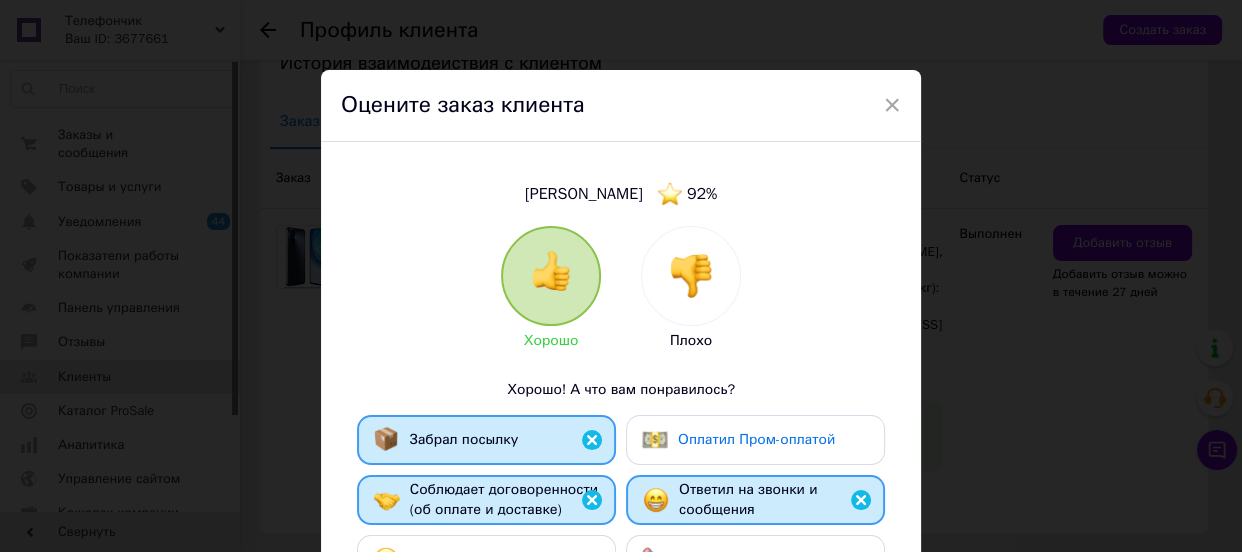 scroll, scrollTop: 440, scrollLeft: 0, axis: vertical 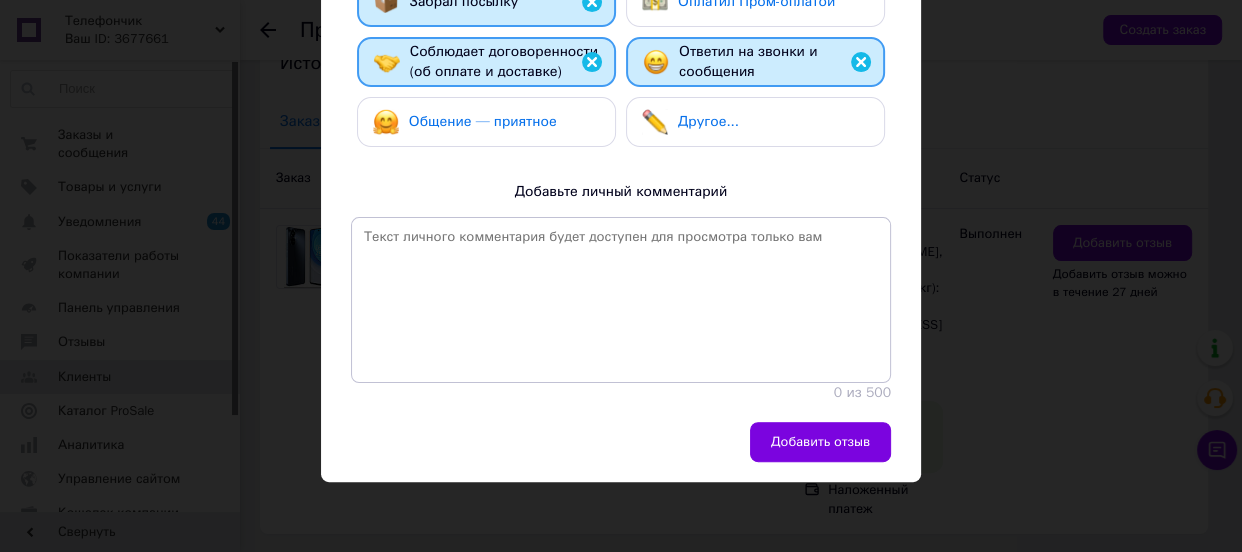 click on "Общение — приятное" at bounding box center (483, 121) 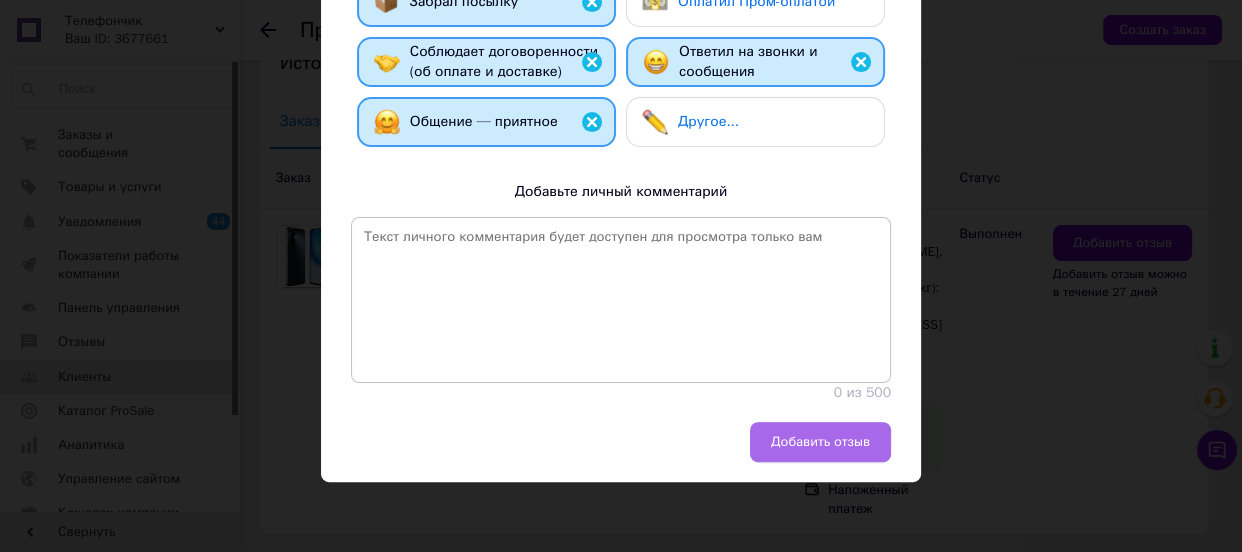 click on "Добавить отзыв" at bounding box center [820, 442] 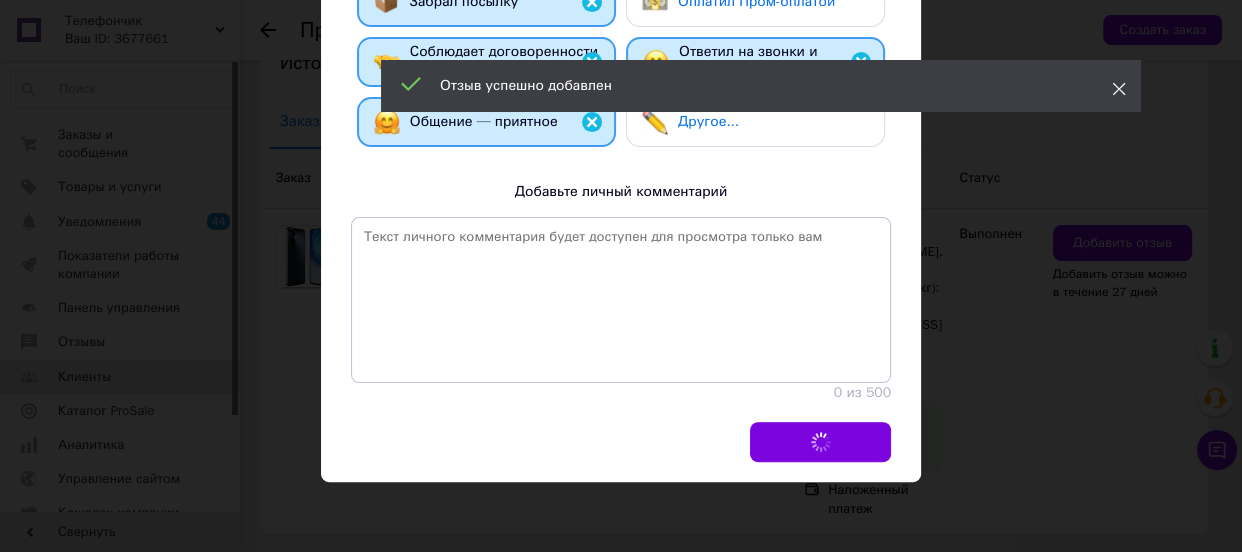 click 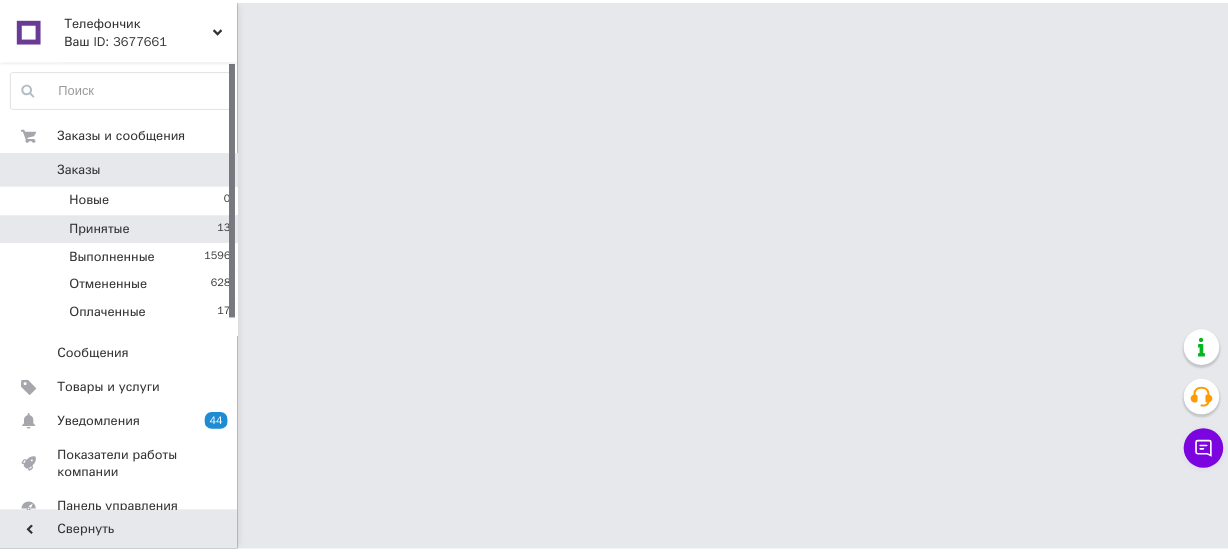 scroll, scrollTop: 0, scrollLeft: 0, axis: both 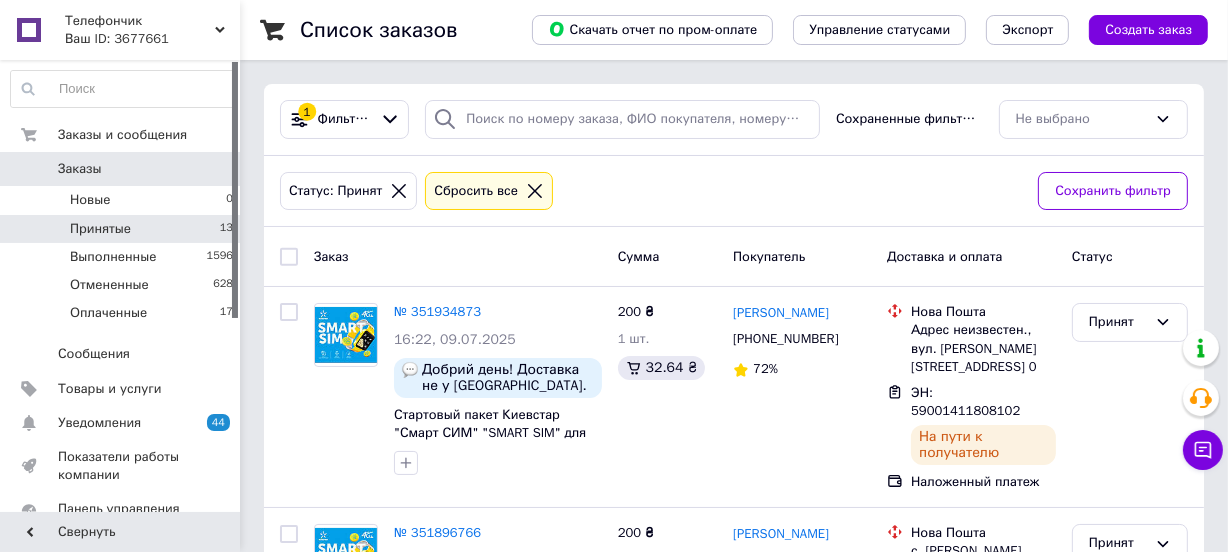 click on "Принятые 13" at bounding box center (122, 229) 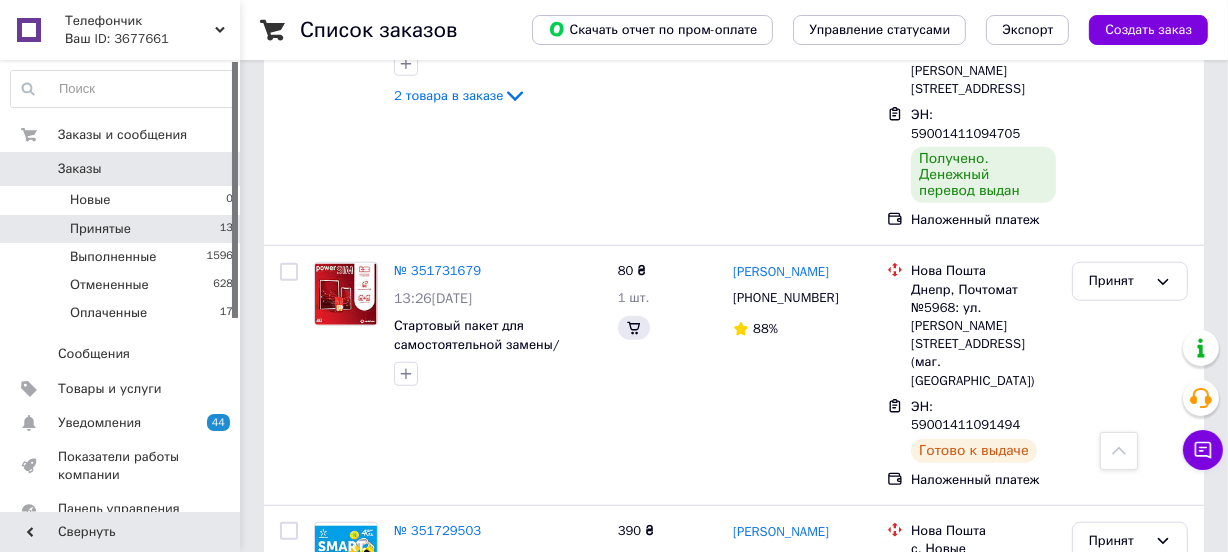 scroll, scrollTop: 0, scrollLeft: 0, axis: both 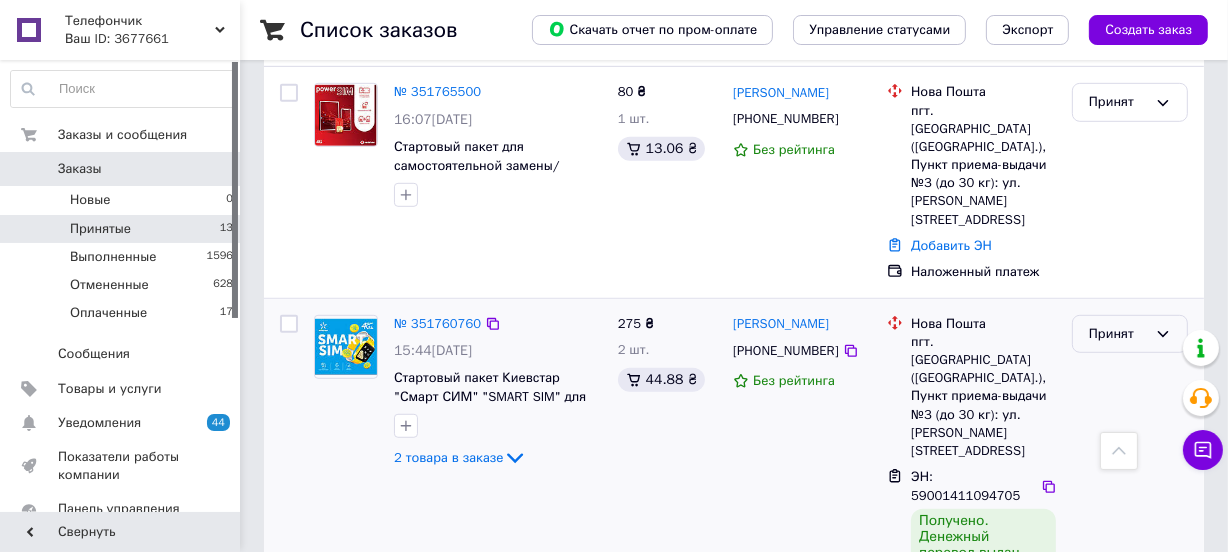 click 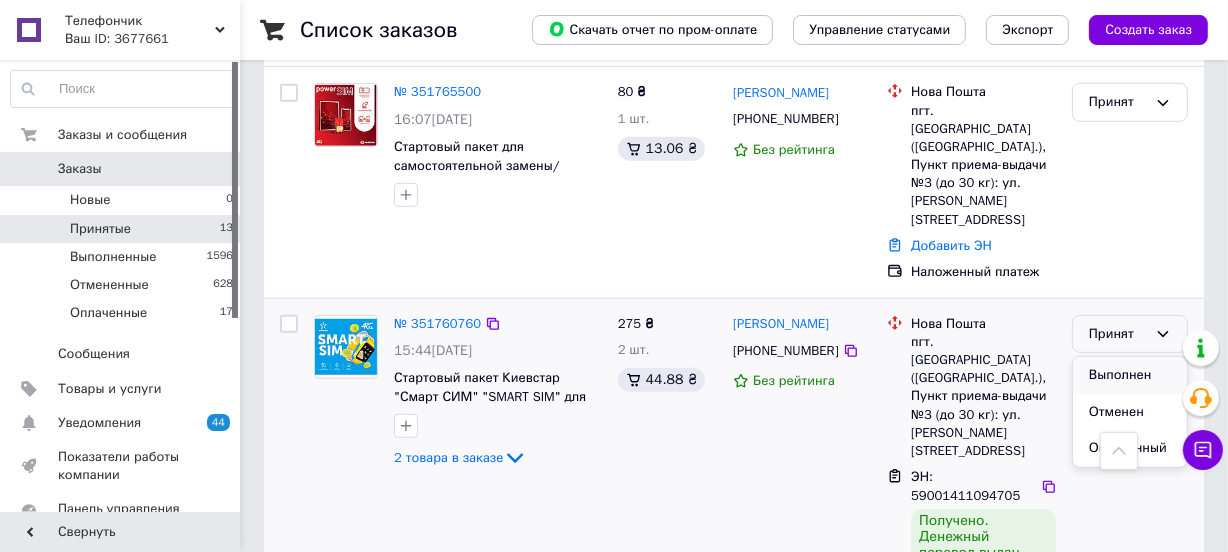 click on "Выполнен" at bounding box center (1130, 375) 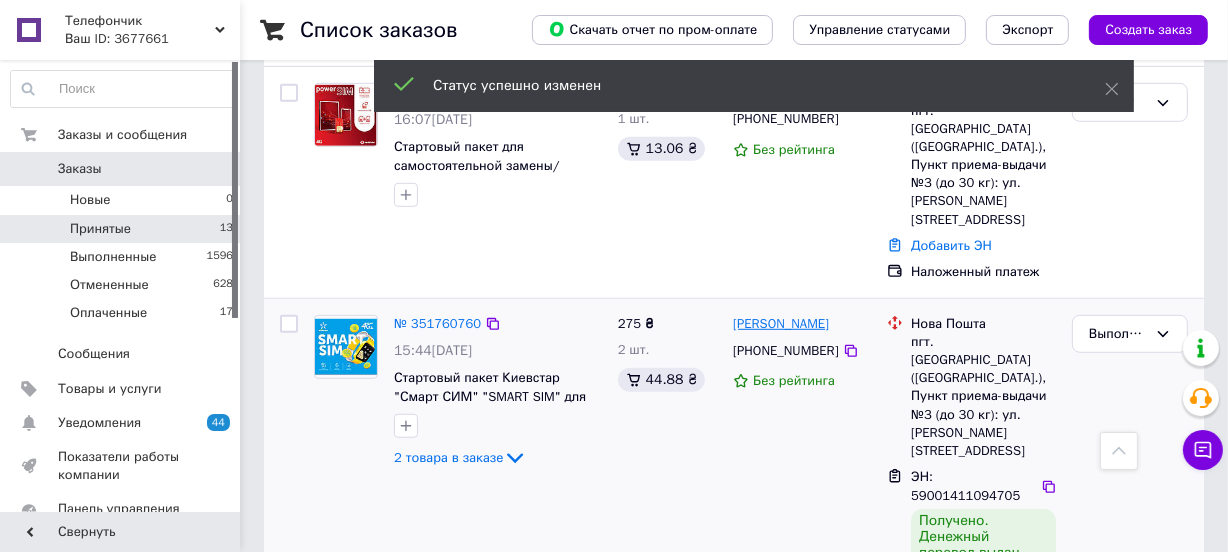 click on "[PERSON_NAME]" at bounding box center (781, 324) 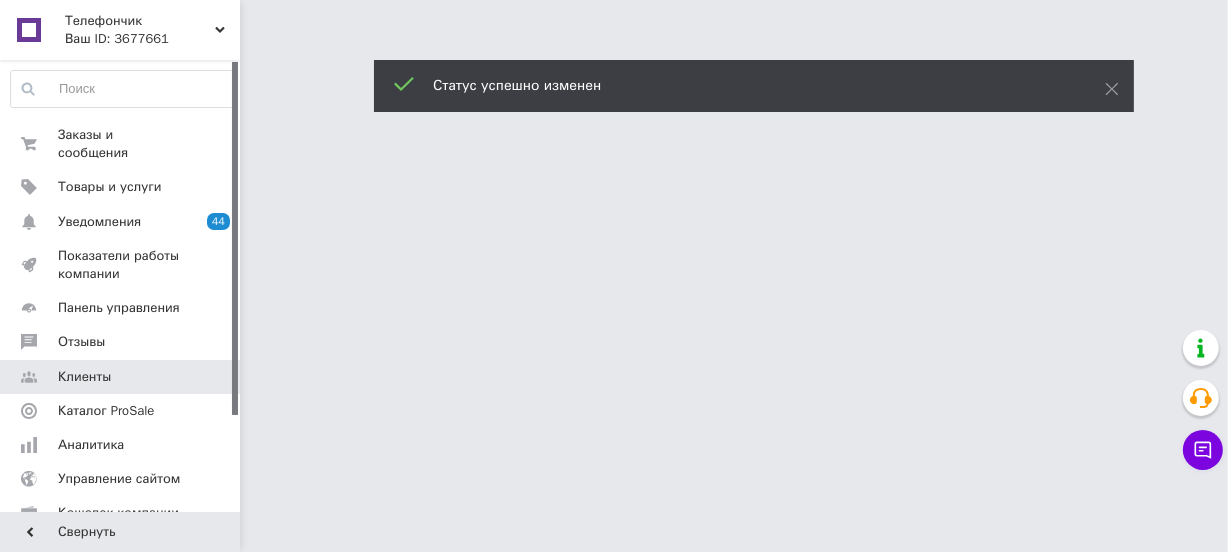 scroll, scrollTop: 0, scrollLeft: 0, axis: both 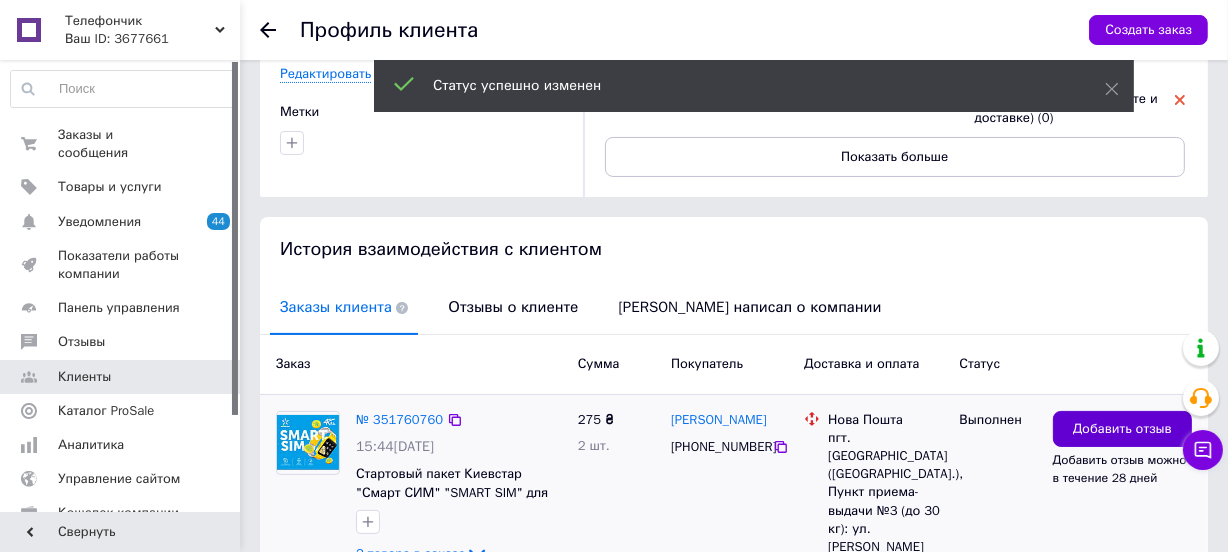 click on "Добавить отзыв" at bounding box center (1122, 429) 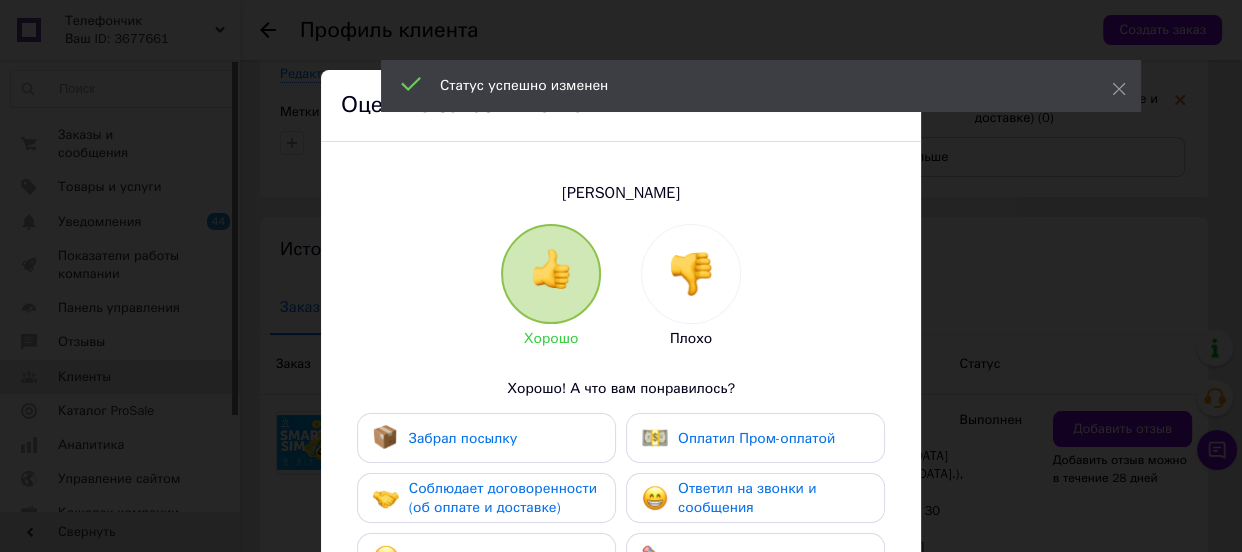 click on "Забрал посылку" at bounding box center [486, 438] 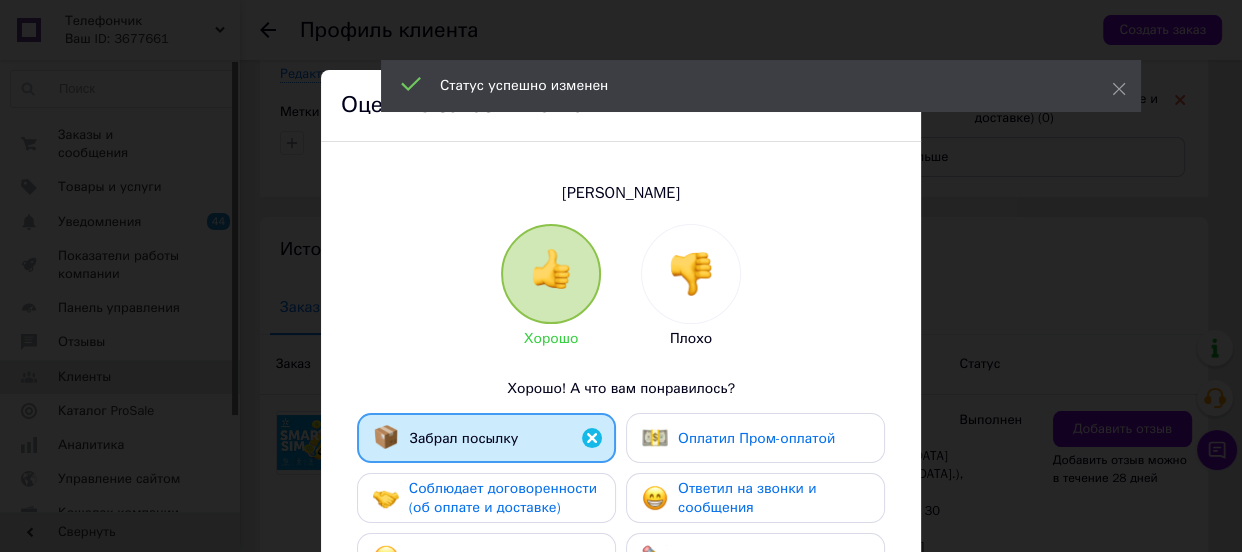 click on "Соблюдает договоренности (об оплате и доставке)" at bounding box center (503, 498) 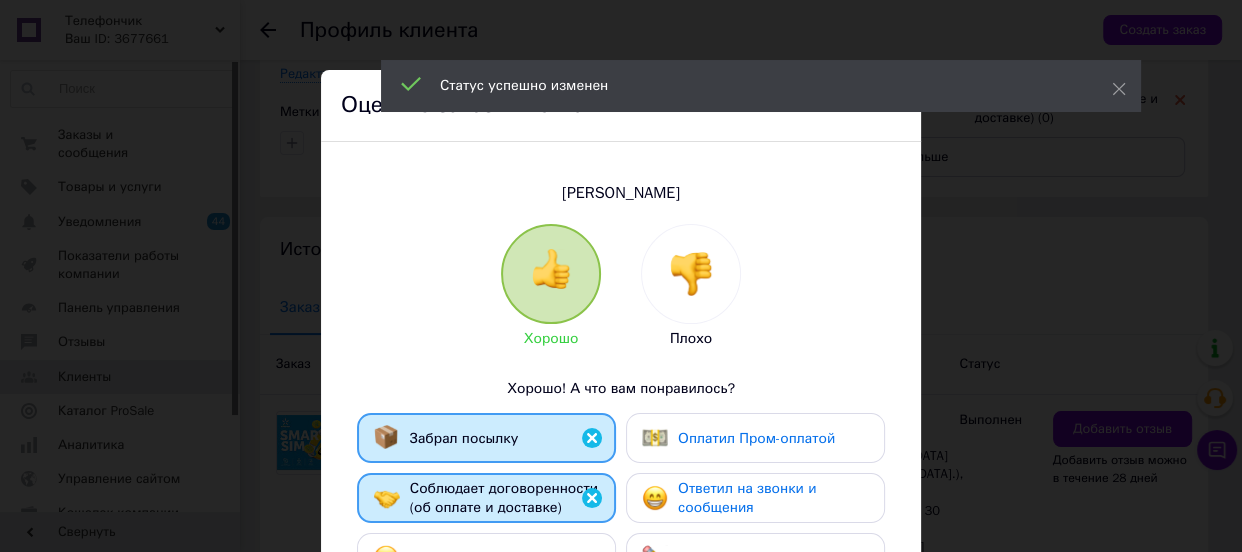 scroll, scrollTop: 438, scrollLeft: 0, axis: vertical 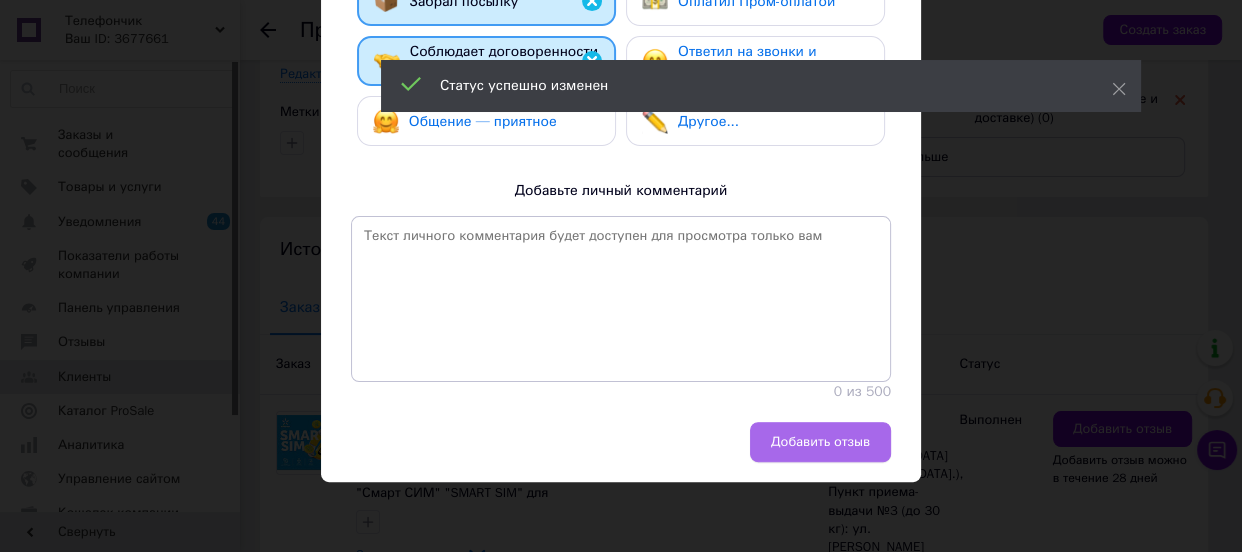 click on "Добавить отзыв" at bounding box center [820, 442] 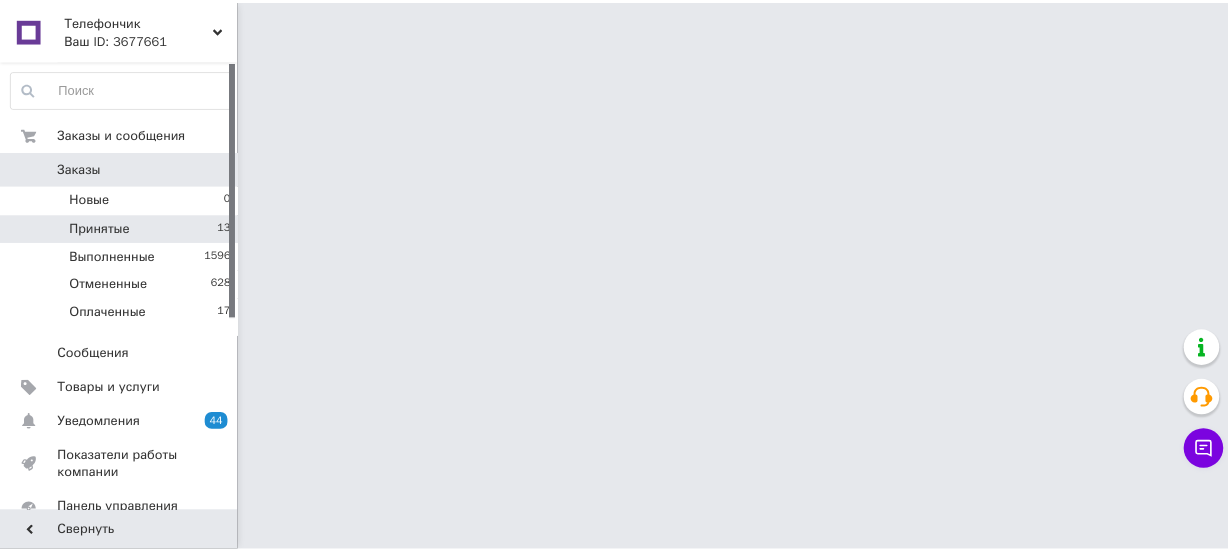 scroll, scrollTop: 0, scrollLeft: 0, axis: both 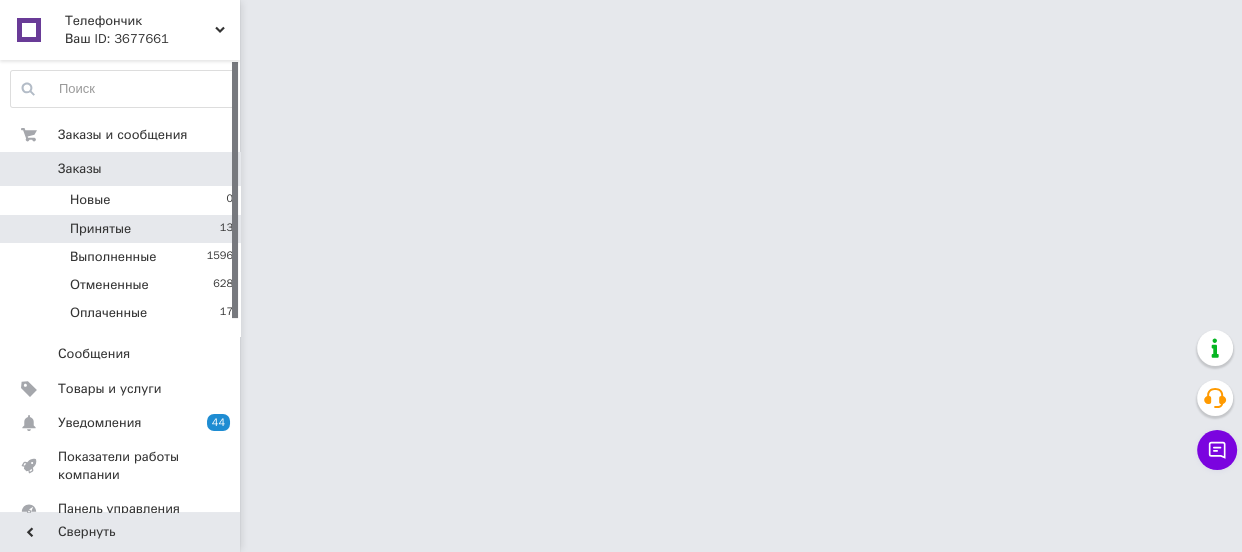 click on "Принятые" at bounding box center (100, 229) 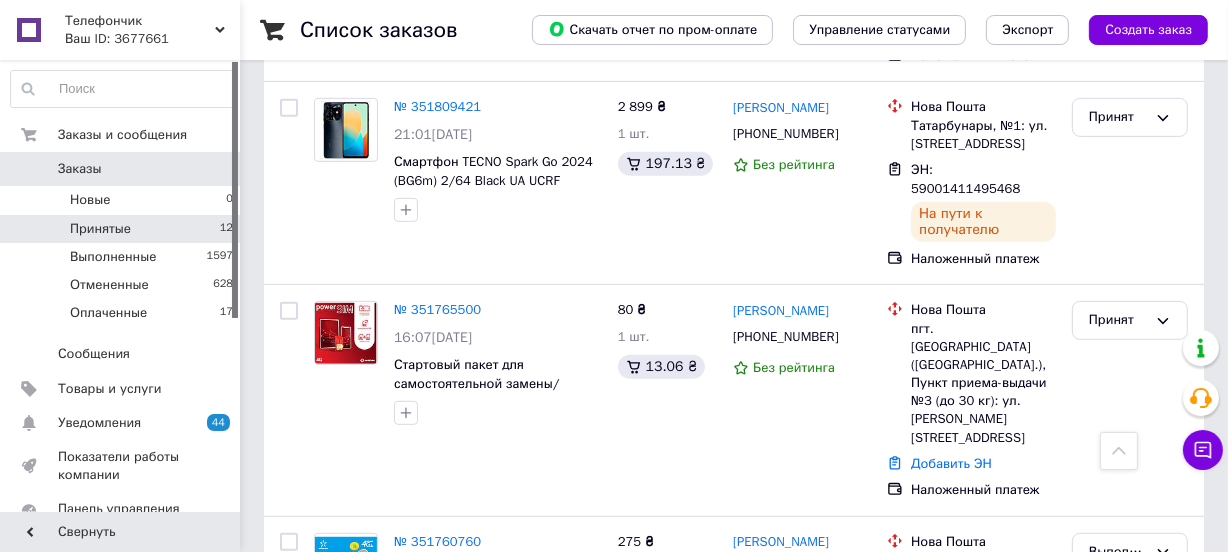 scroll, scrollTop: 847, scrollLeft: 0, axis: vertical 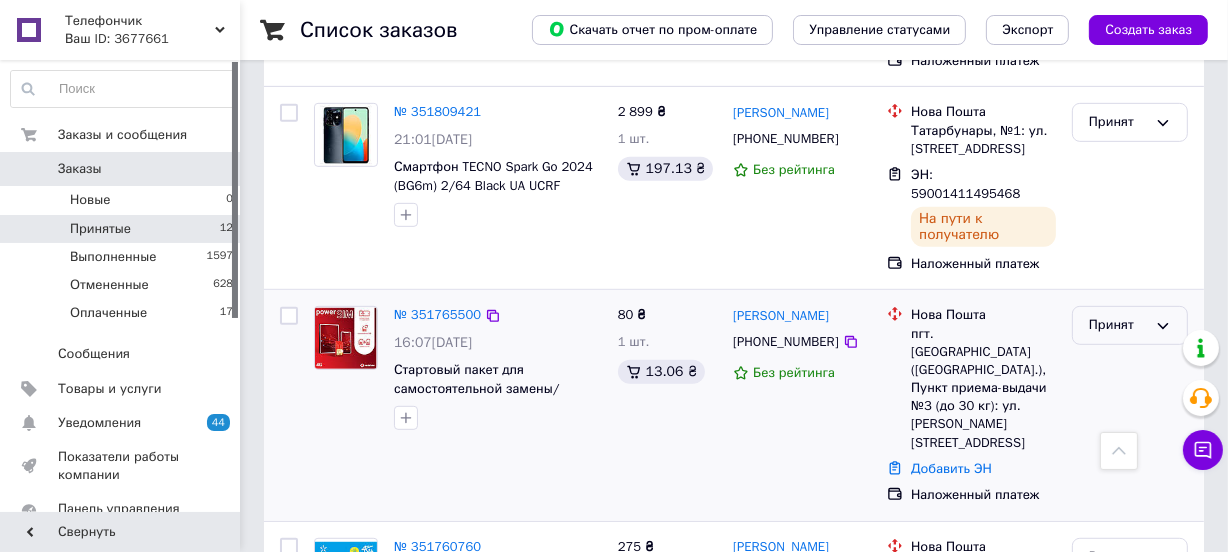 click 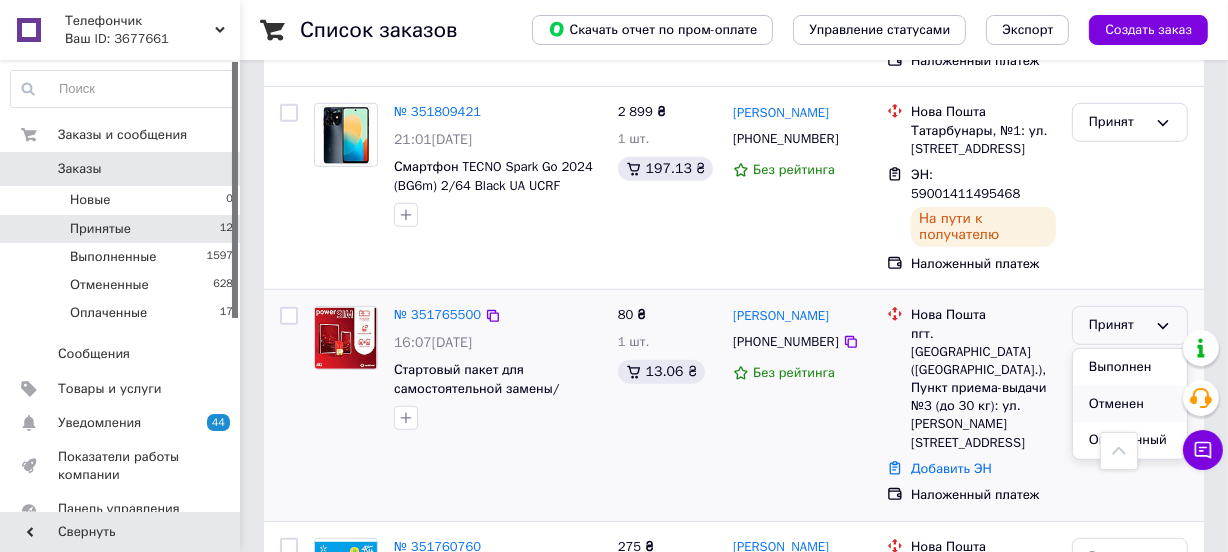 click on "Отменен" at bounding box center (1130, 404) 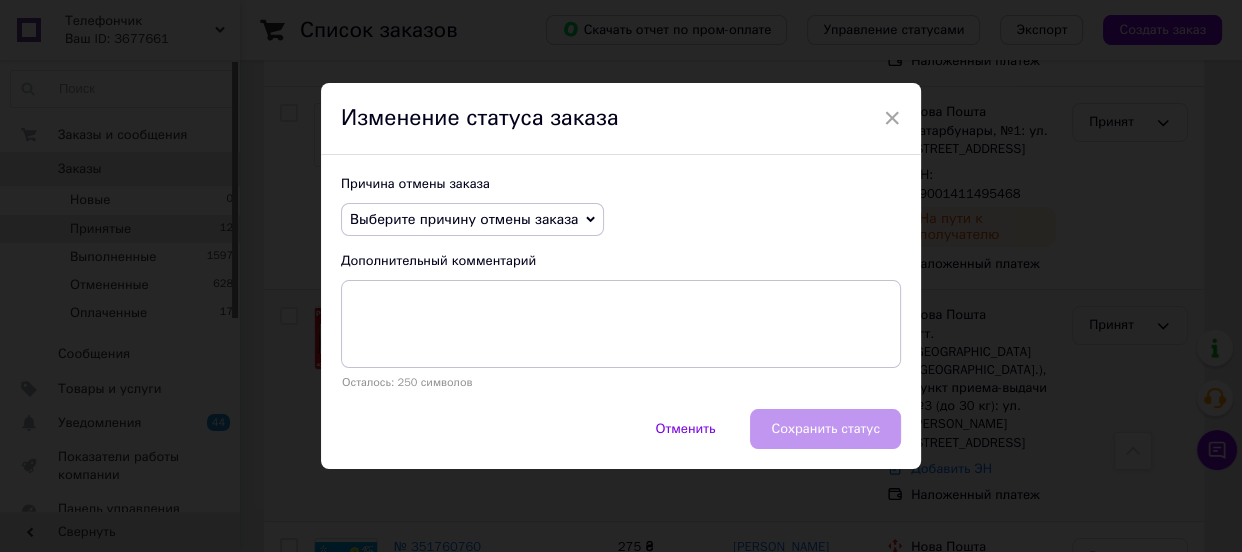 click 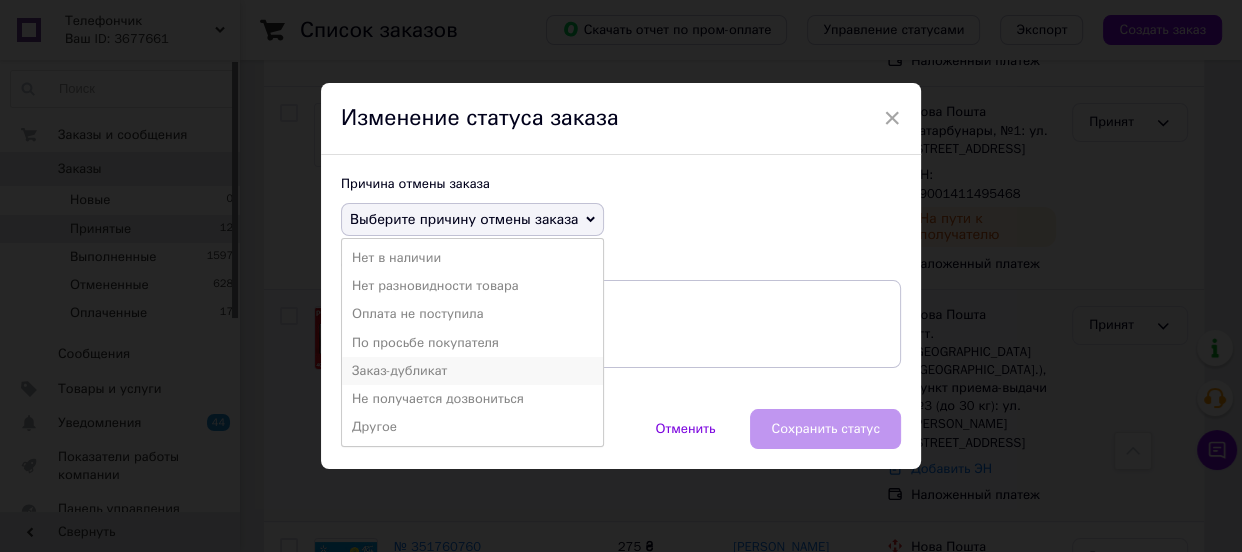click on "Заказ-дубликат" at bounding box center [472, 371] 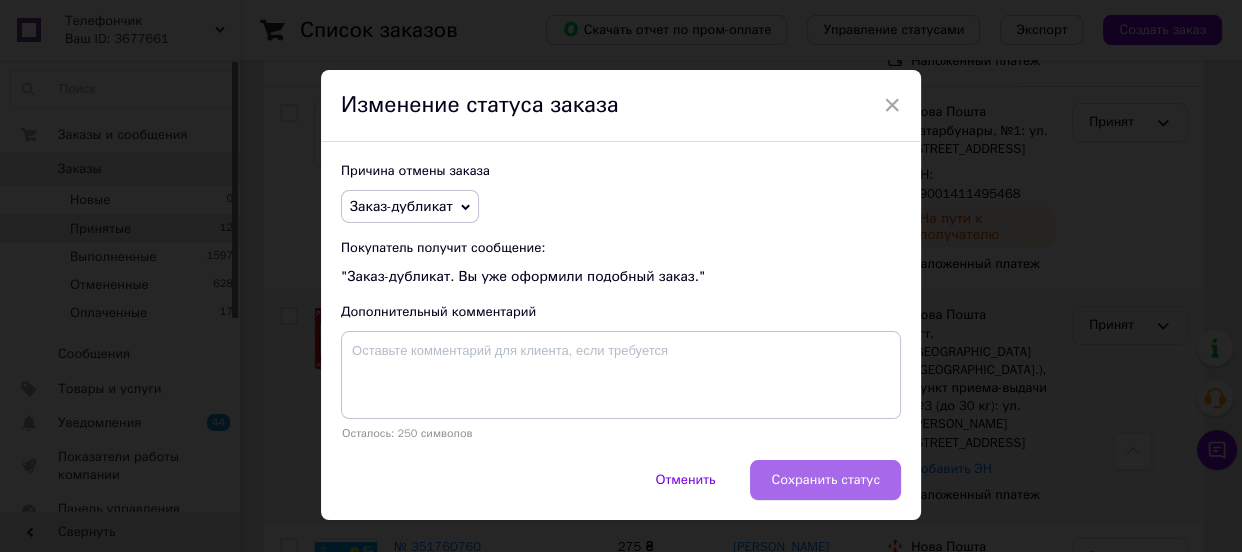 click on "Сохранить статус" at bounding box center [825, 480] 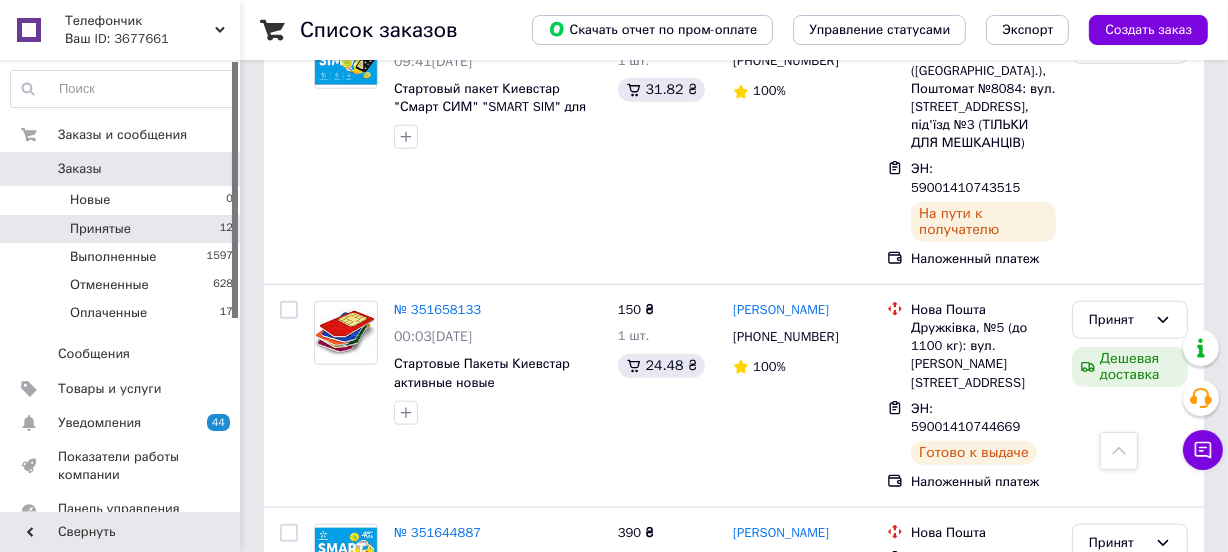 scroll, scrollTop: 1897, scrollLeft: 0, axis: vertical 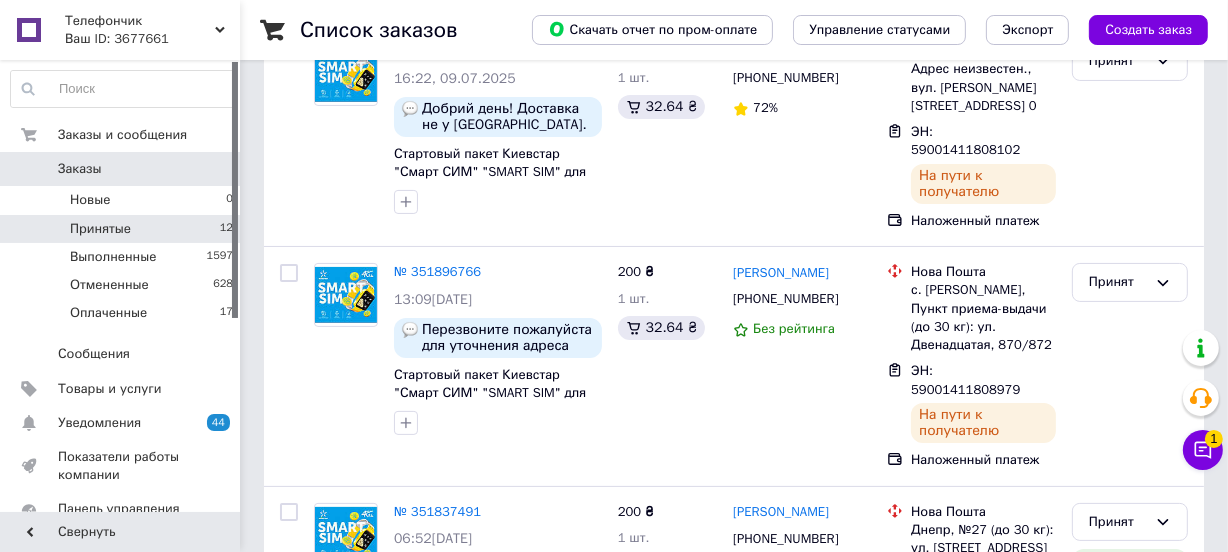 drag, startPoint x: 1224, startPoint y: 134, endPoint x: 1222, endPoint y: 106, distance: 28.071337 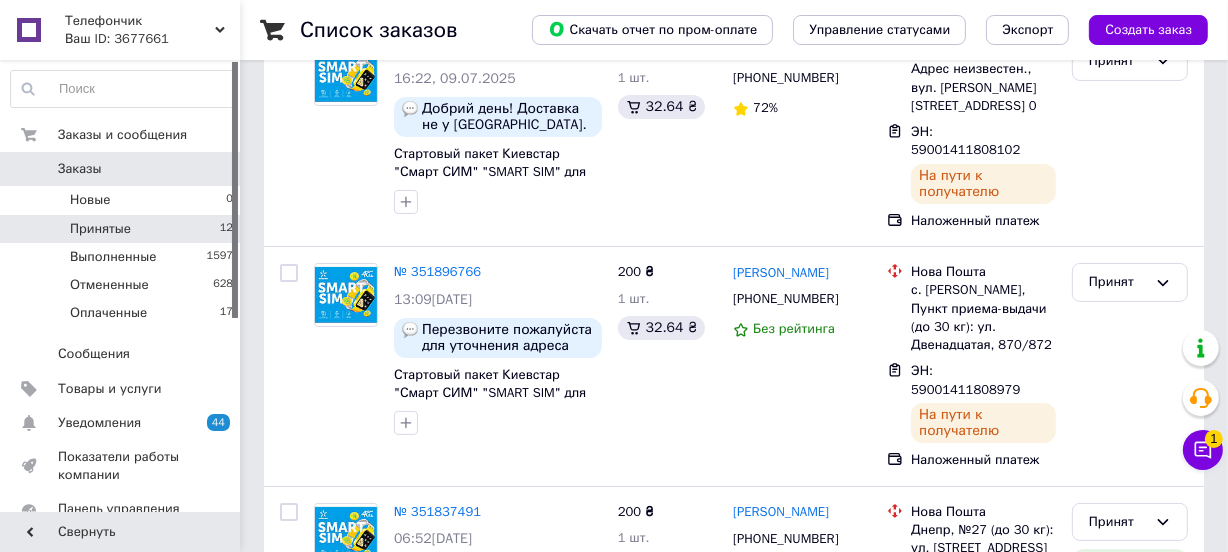 click on "Список заказов   Скачать отчет по пром-оплате Управление статусами Экспорт Создать заказ 1 Фильтры Сохраненные фильтры: Не выбрано Статус: Принят Сбросить все Сохранить фильтр Заказ Сумма Покупатель Доставка и оплата Статус № 351934873 16:22[DATE] Добрий день! Доставка не у [GEOGRAPHIC_DATA]. Не змогла додати свій населений пункт.
Доставити накладеним платежем:
[GEOGRAPHIC_DATA], [GEOGRAPHIC_DATA], село [GEOGRAPHIC_DATA], вул. [PERSON_NAME]25.
Зв'язок тут поганий, для уточнення пишіть на вайбер: 0972283870 Стартовый пакет Киевстар "Смарт СИМ" "SMART SIM"  для самостоятельной замены, для устройств 72%" at bounding box center [734, 1119] 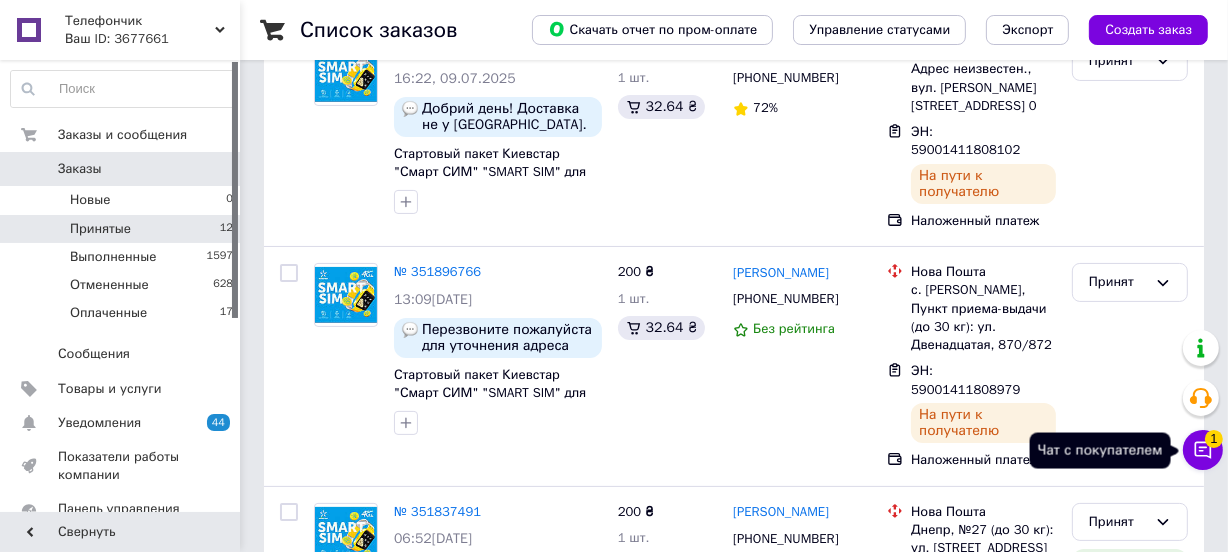click on "1" at bounding box center [1214, 439] 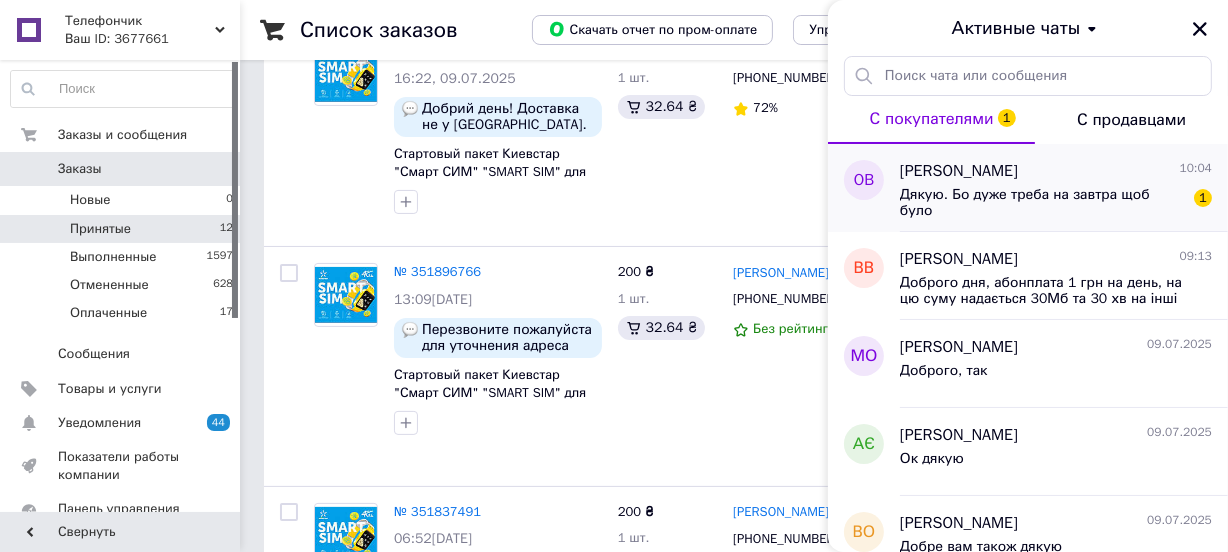 click on "Дякую. Бо дуже треба на завтра щоб було" at bounding box center [1042, 203] 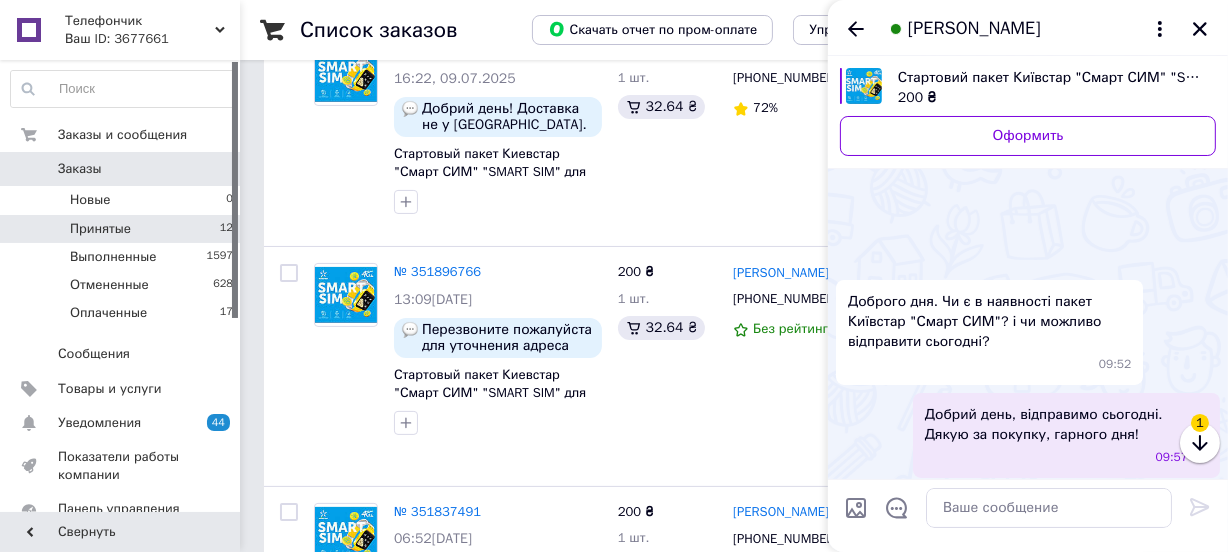 scroll, scrollTop: 116, scrollLeft: 0, axis: vertical 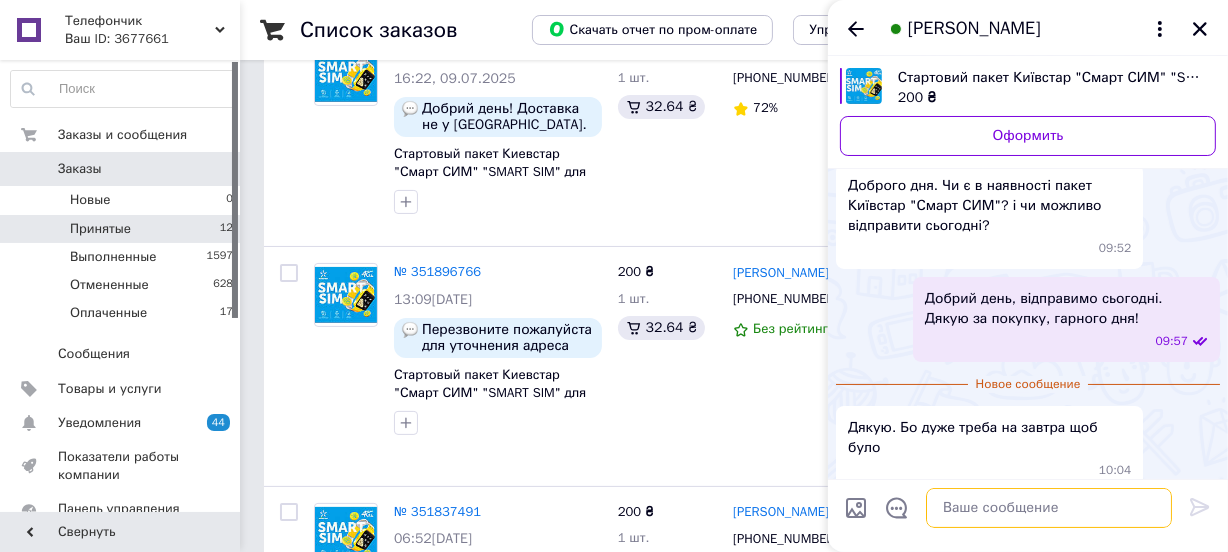 click at bounding box center (1049, 508) 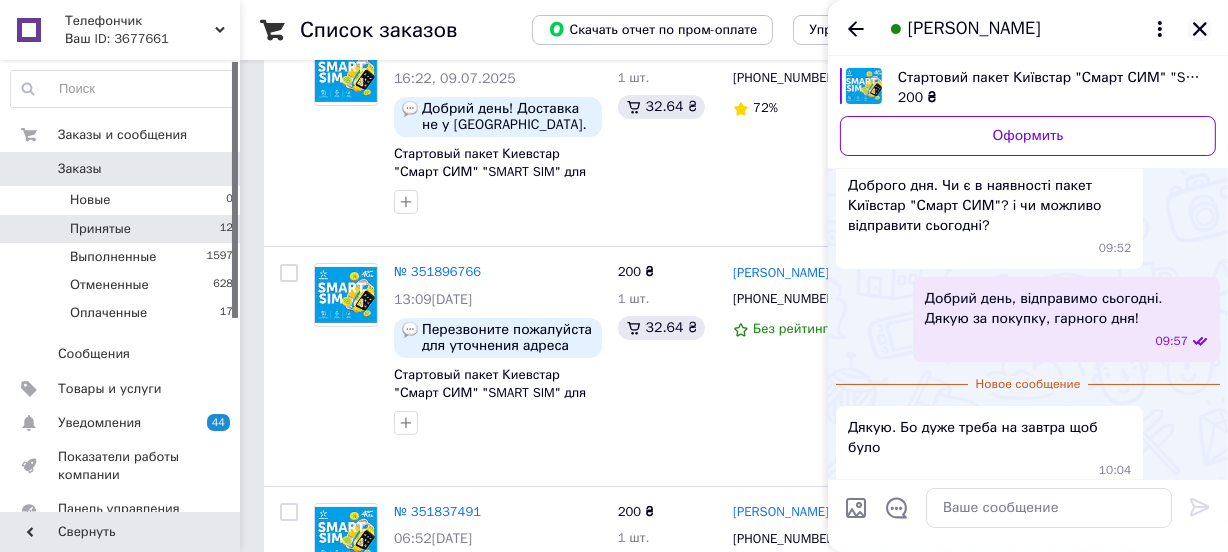 click 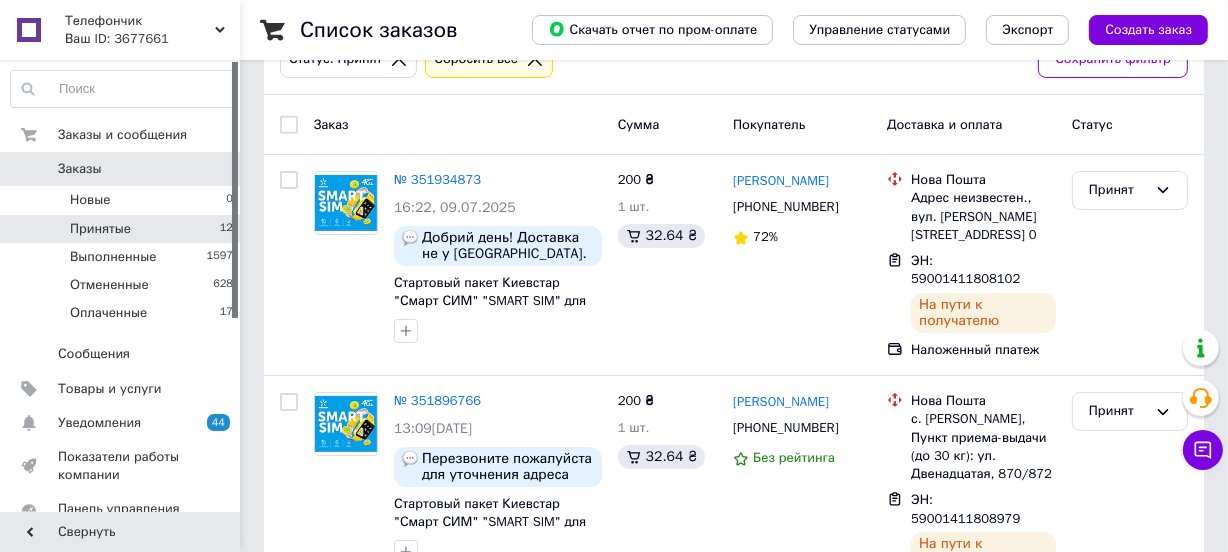 scroll, scrollTop: 21, scrollLeft: 0, axis: vertical 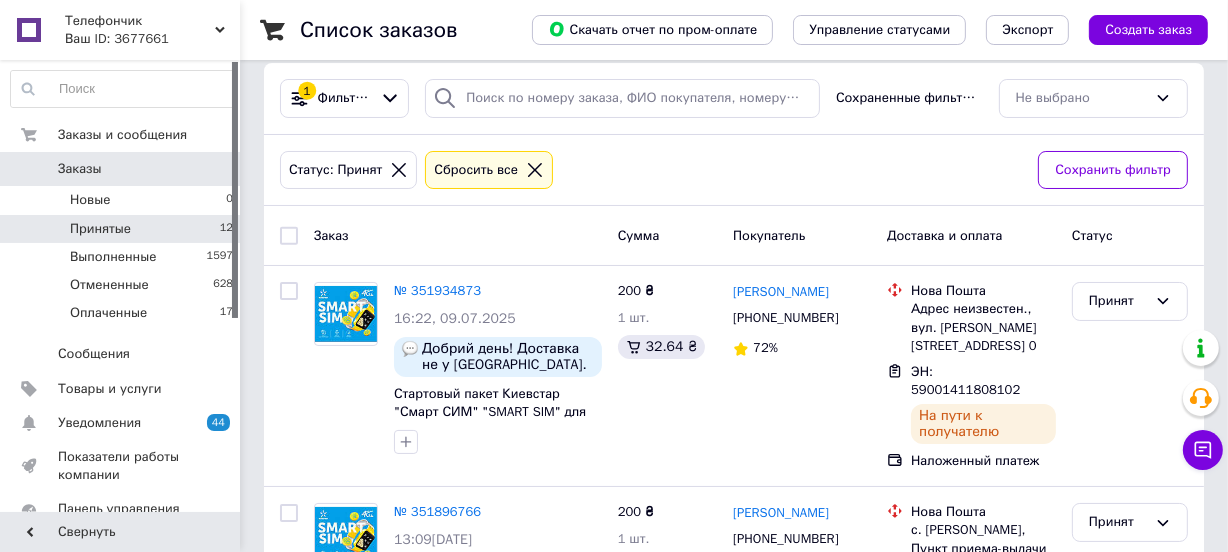 click on "Заказы" at bounding box center [80, 169] 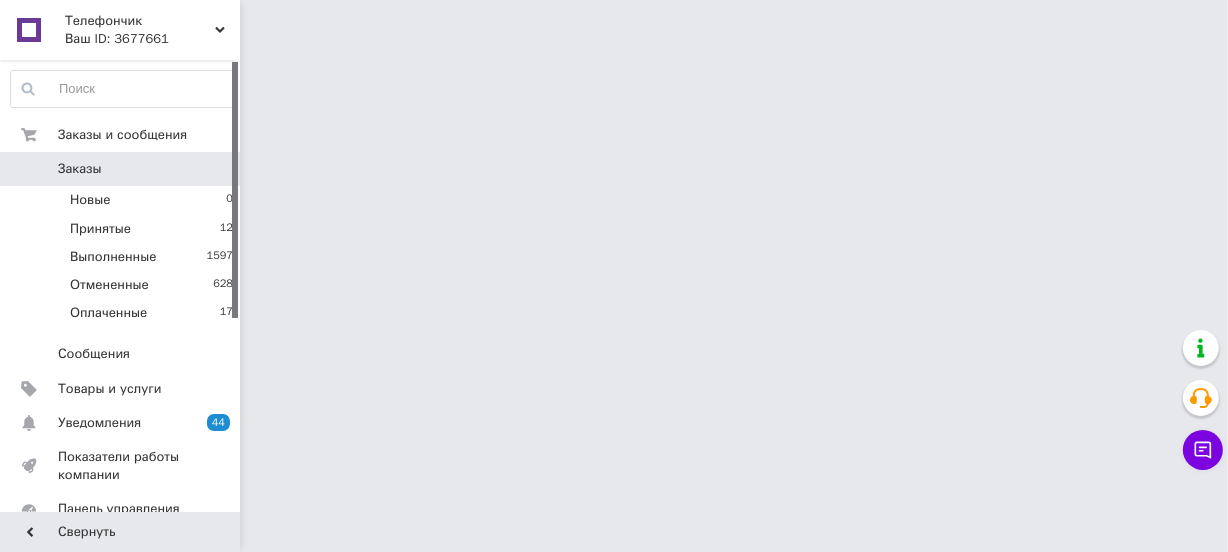 scroll, scrollTop: 0, scrollLeft: 0, axis: both 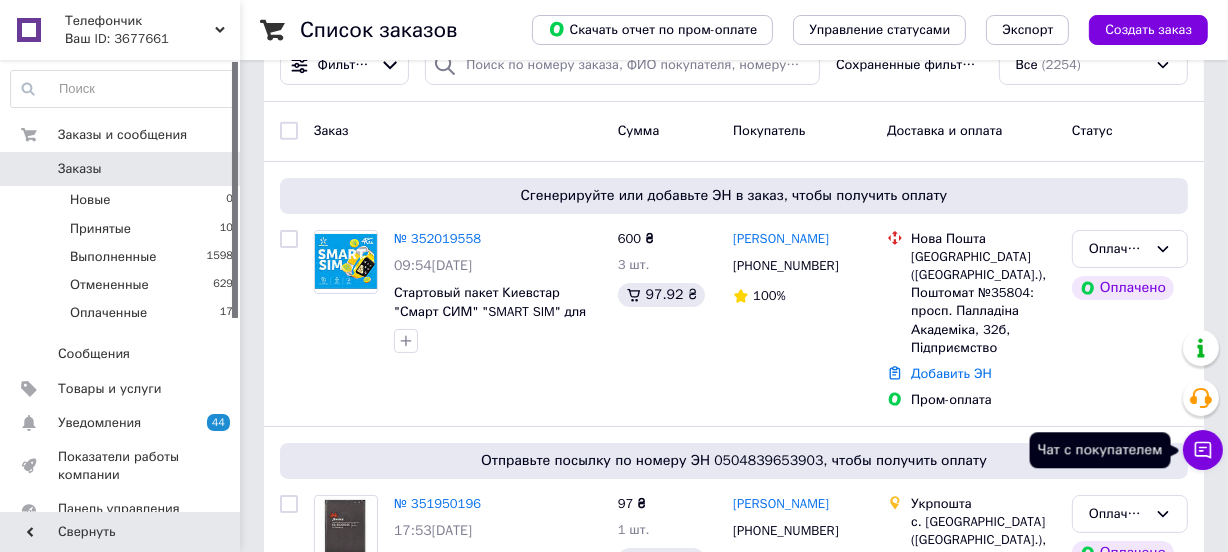 click 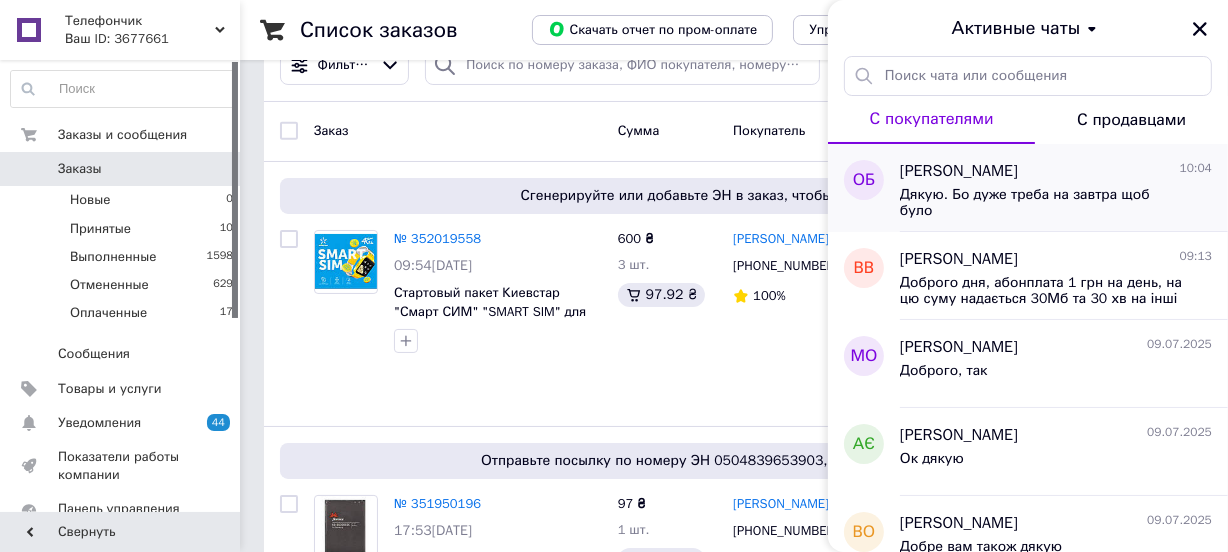 click on "Дякую. Бо дуже треба на завтра щоб було" at bounding box center [1042, 203] 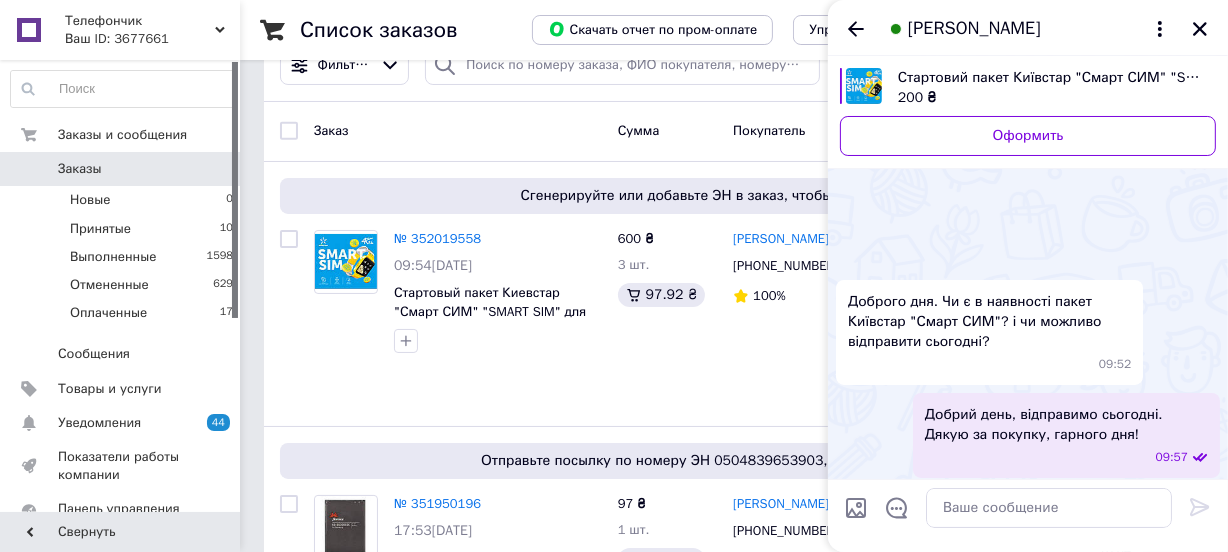 scroll, scrollTop: 80, scrollLeft: 0, axis: vertical 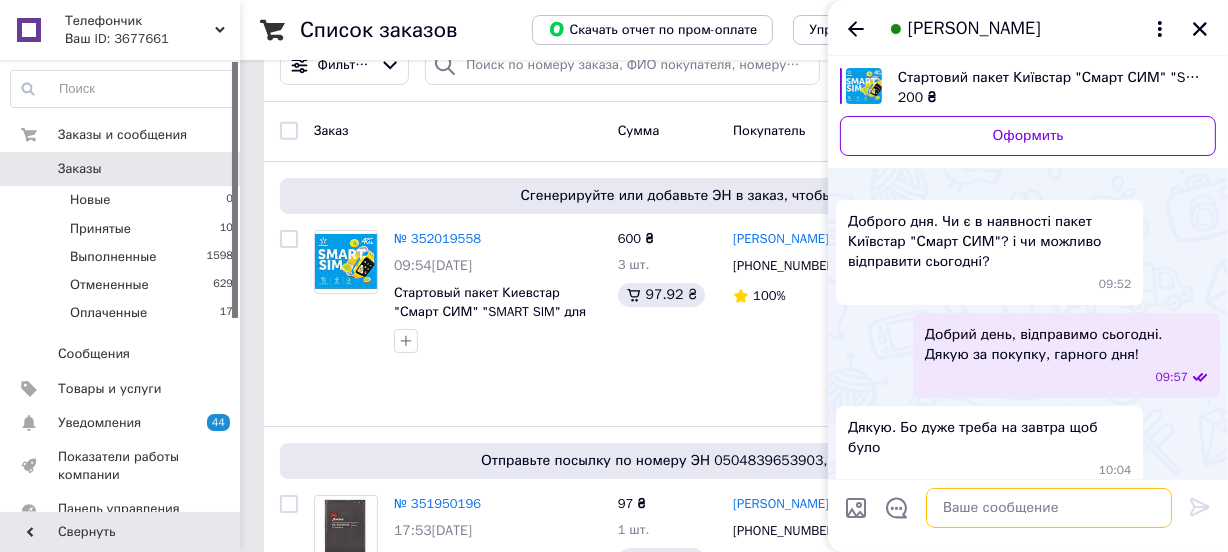 click at bounding box center (1049, 508) 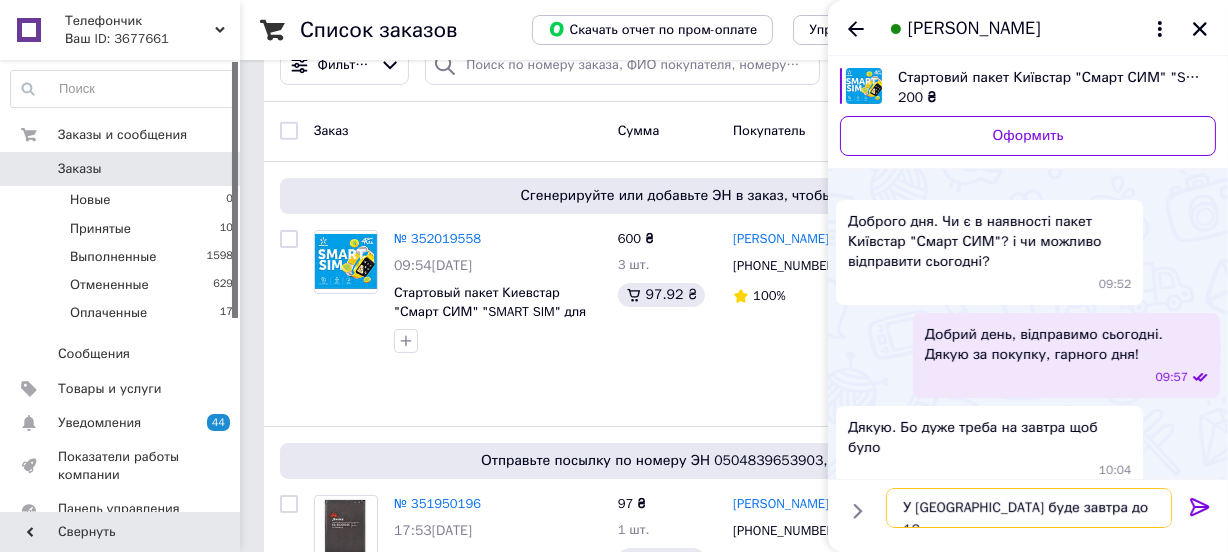 type on "У [GEOGRAPHIC_DATA] буде завтра до 12" 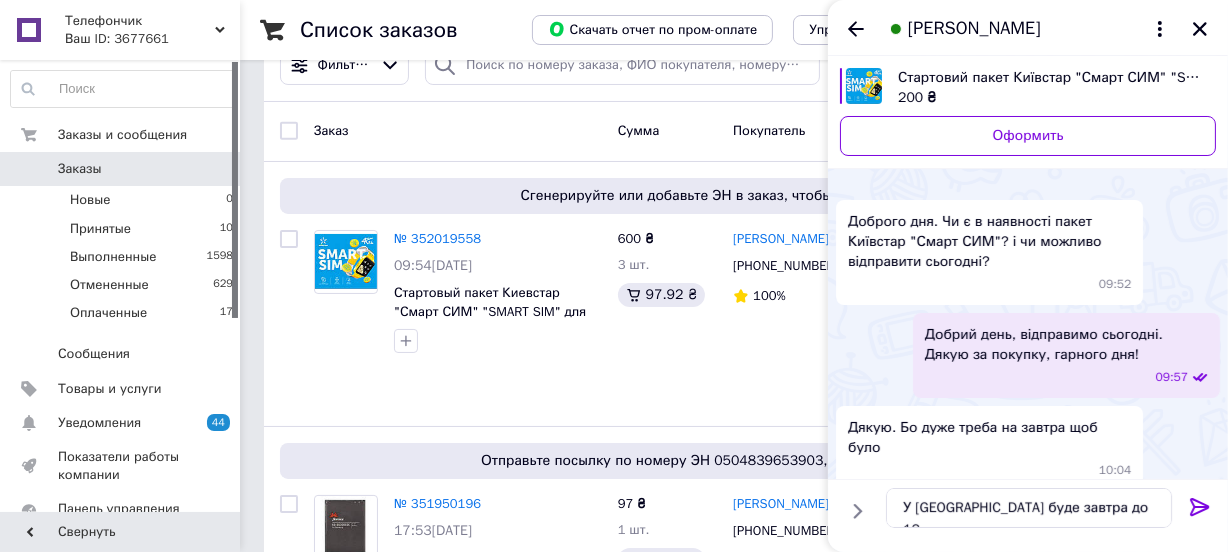 click 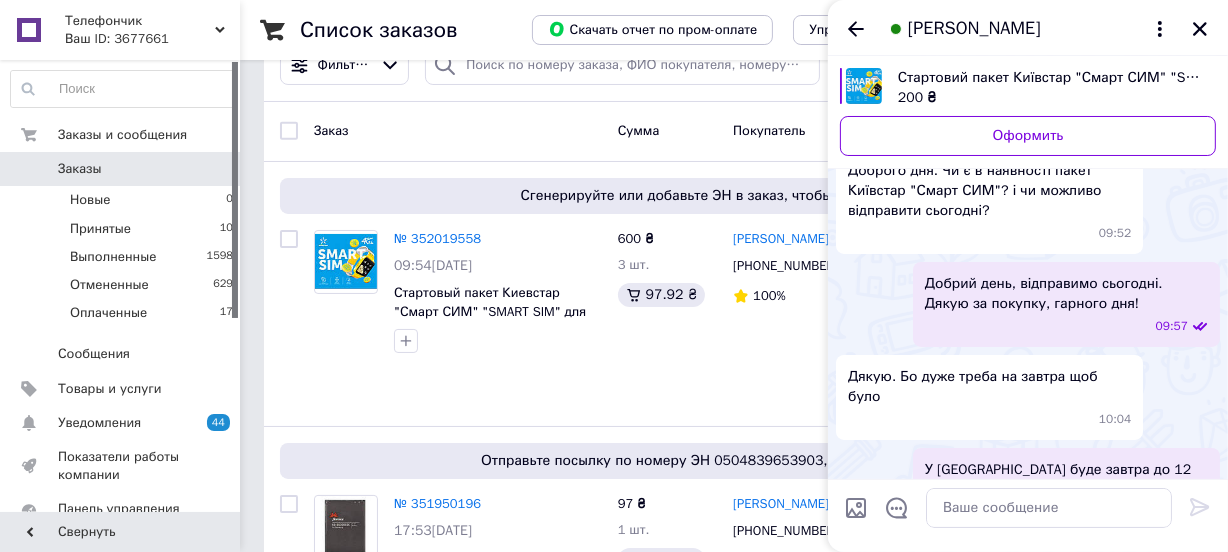 scroll, scrollTop: 82, scrollLeft: 0, axis: vertical 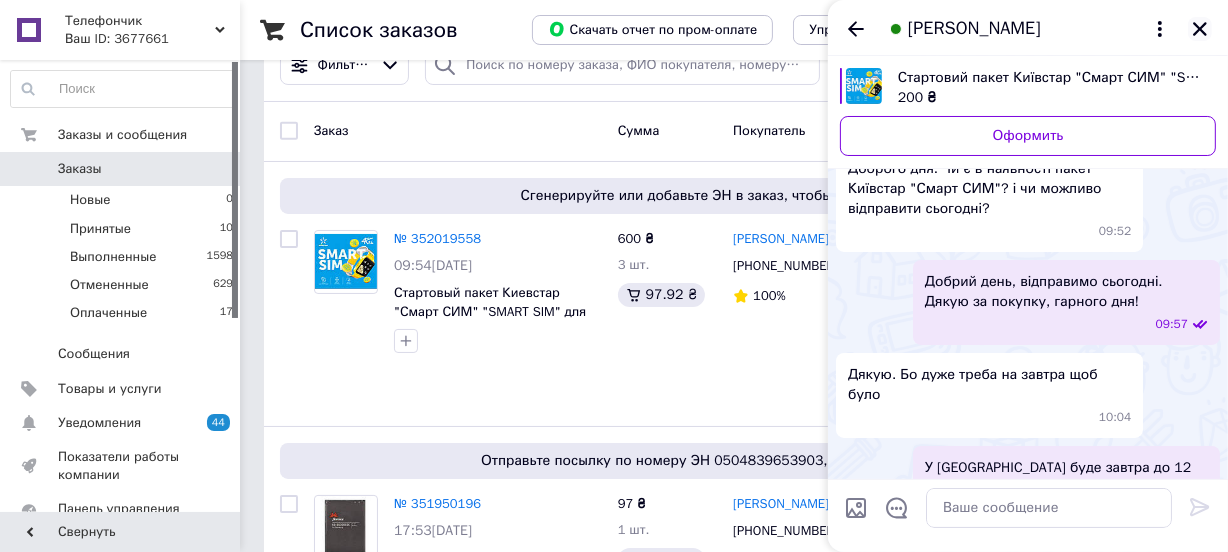 click 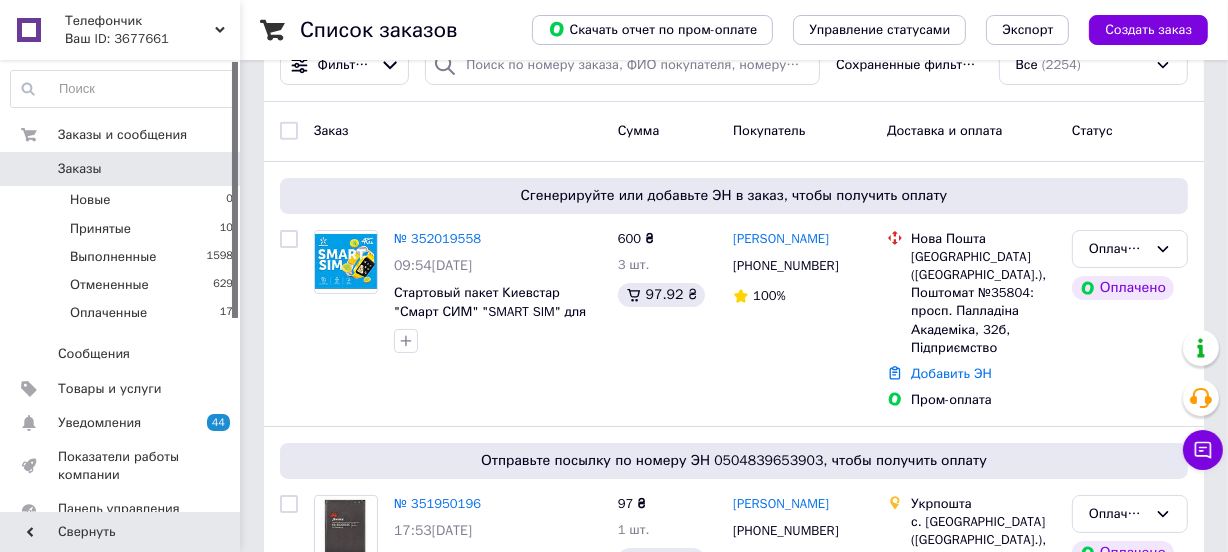 scroll, scrollTop: 0, scrollLeft: 0, axis: both 